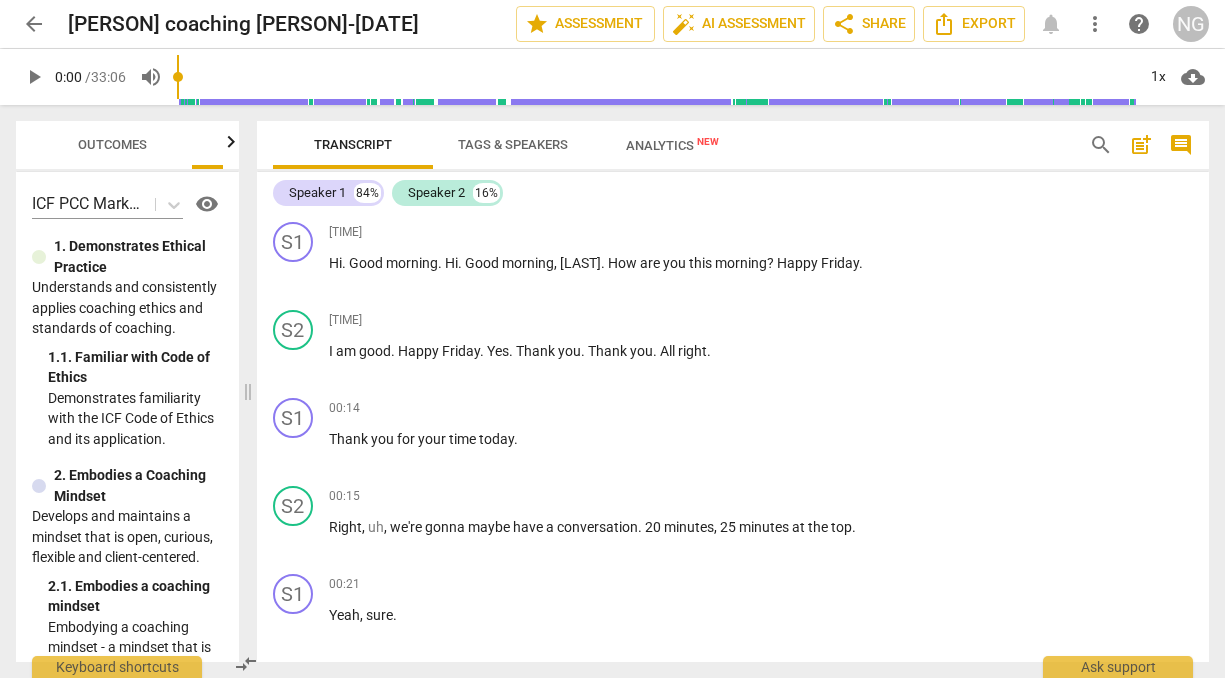 scroll, scrollTop: 0, scrollLeft: 0, axis: both 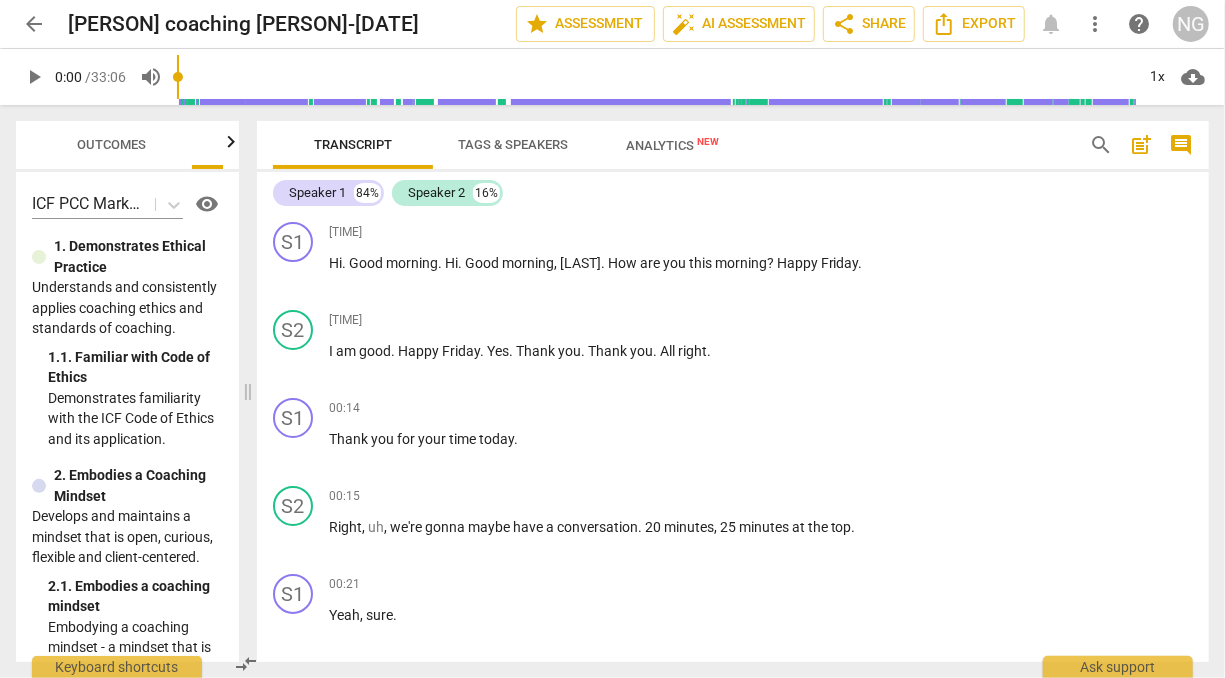click on "Tags & Speakers" at bounding box center (513, 144) 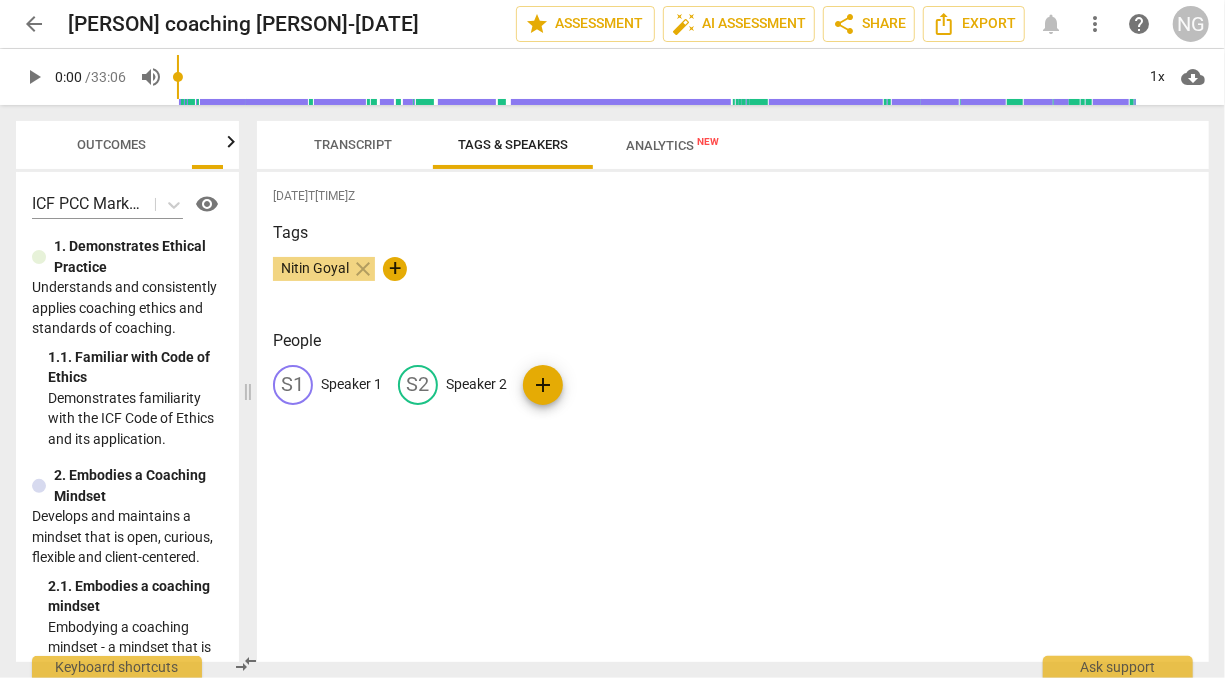 click on "S2" at bounding box center (418, 385) 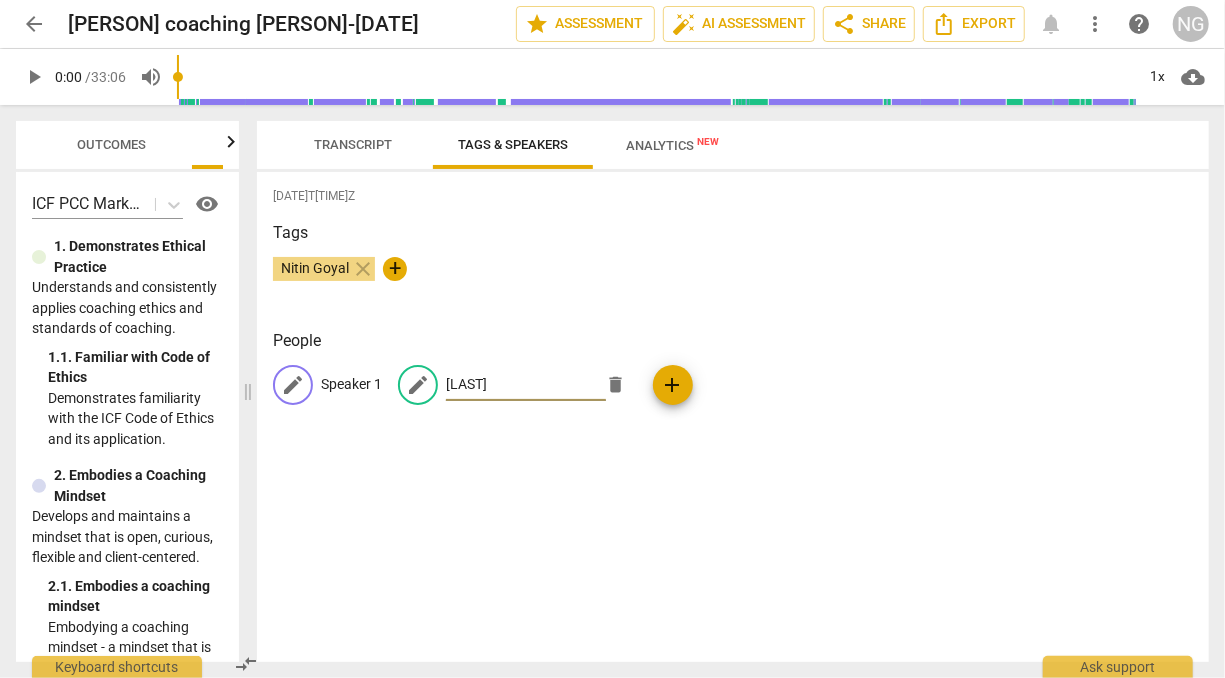 type on "[LAST]" 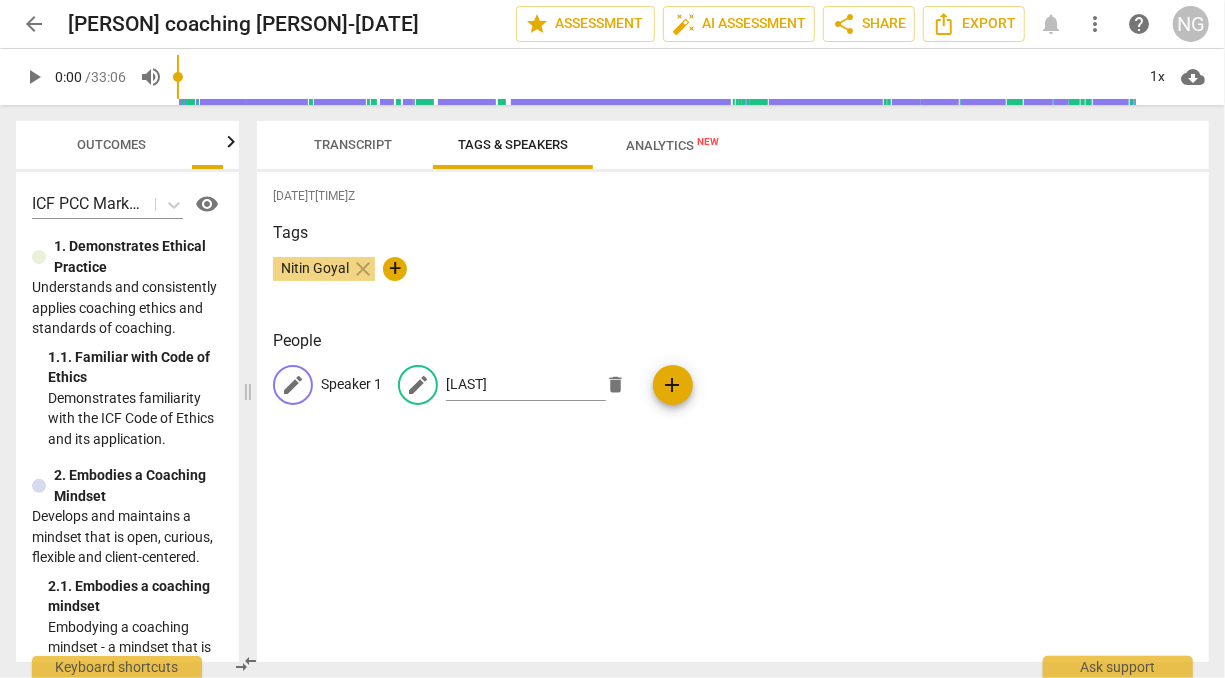 click on "Speaker 1" at bounding box center [351, 384] 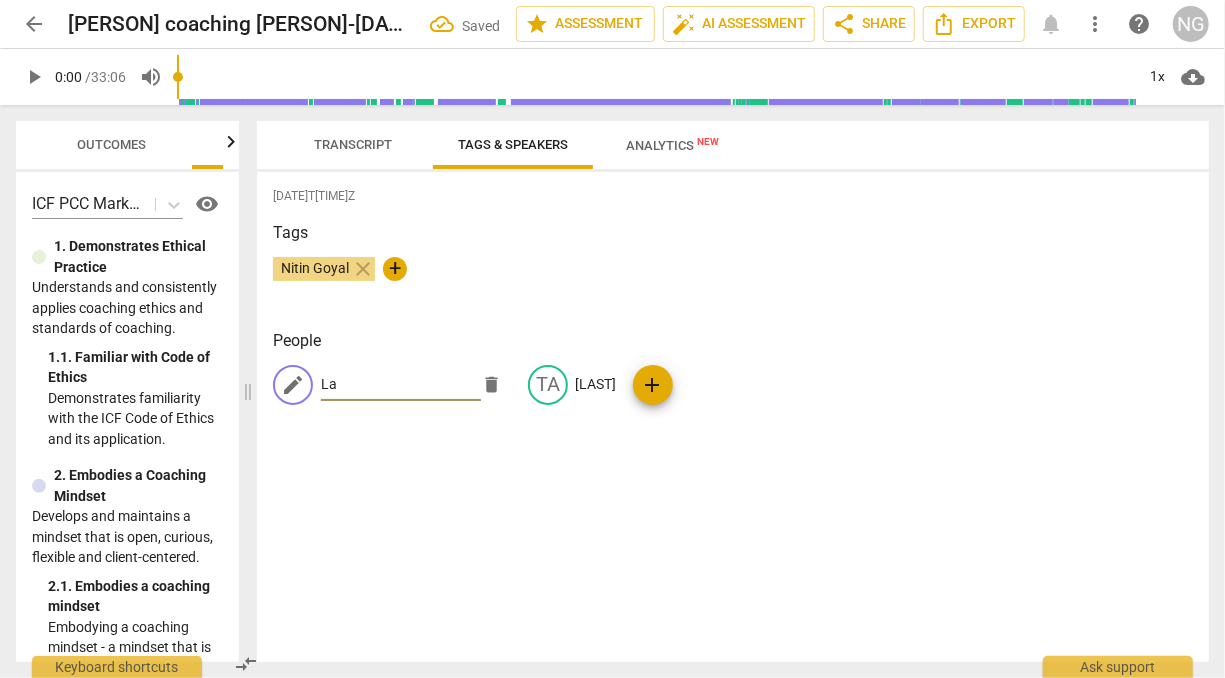 type on "[PERSON]" 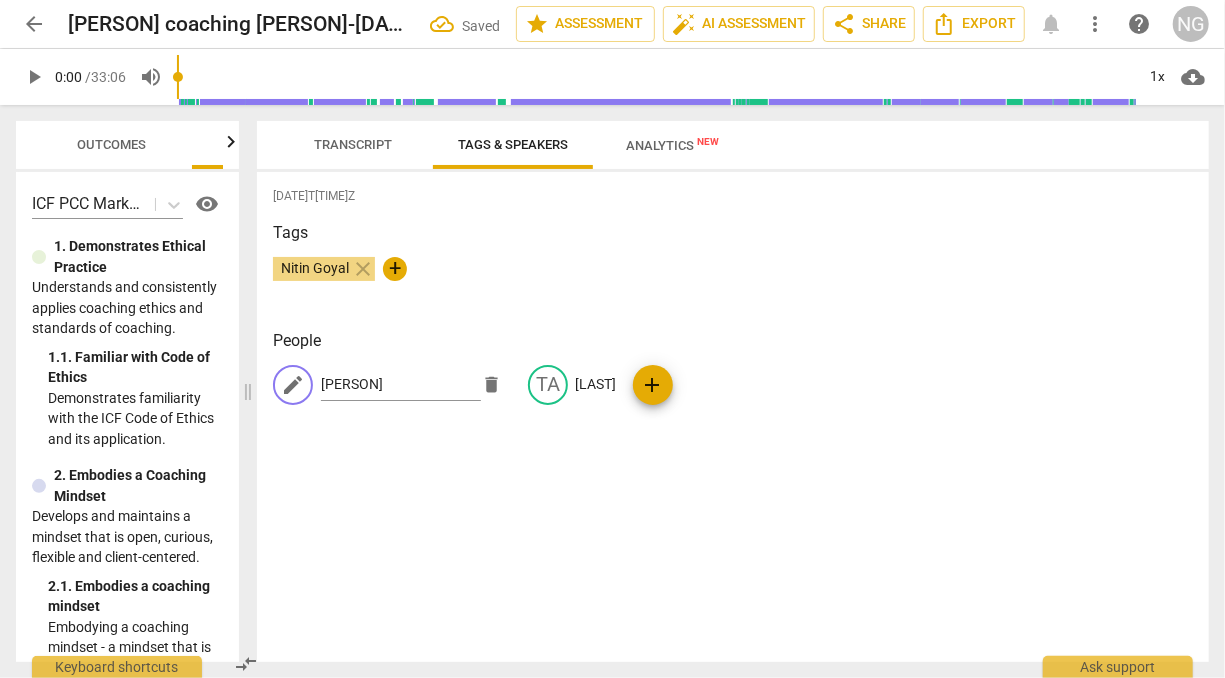 click on "[DATE] [TIME] [PERSON] close + People edit [PERSON] delete [PERSON] add" at bounding box center [733, 417] 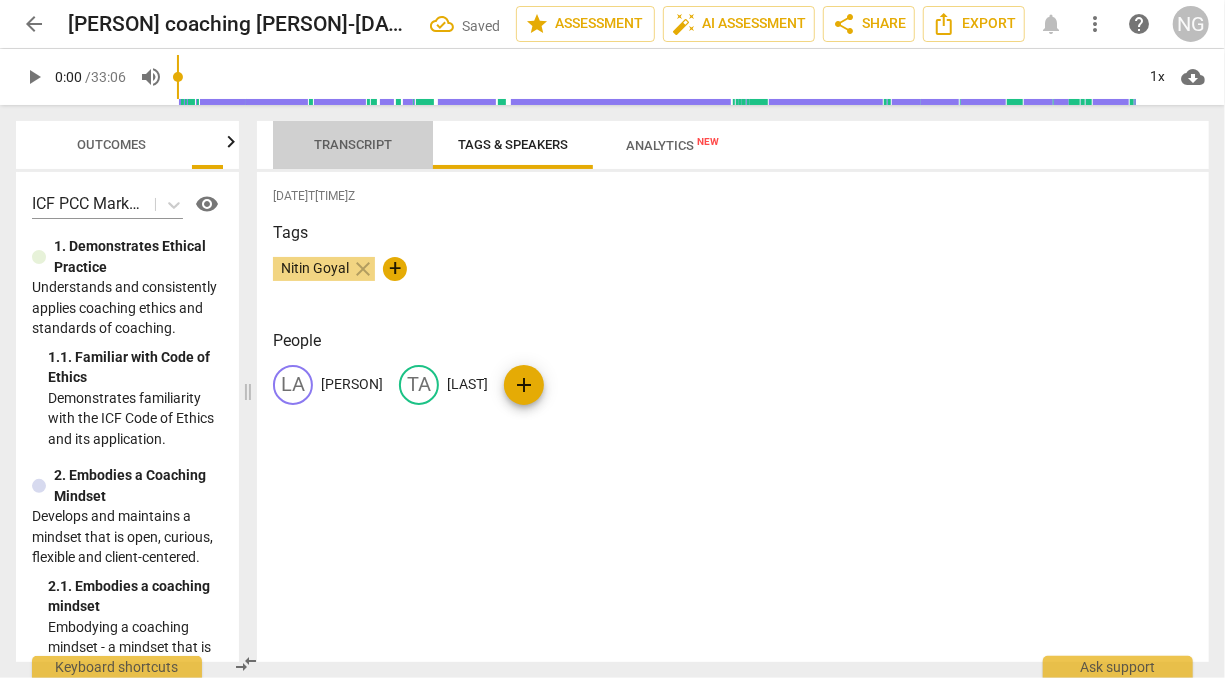 click on "Transcript" at bounding box center (353, 144) 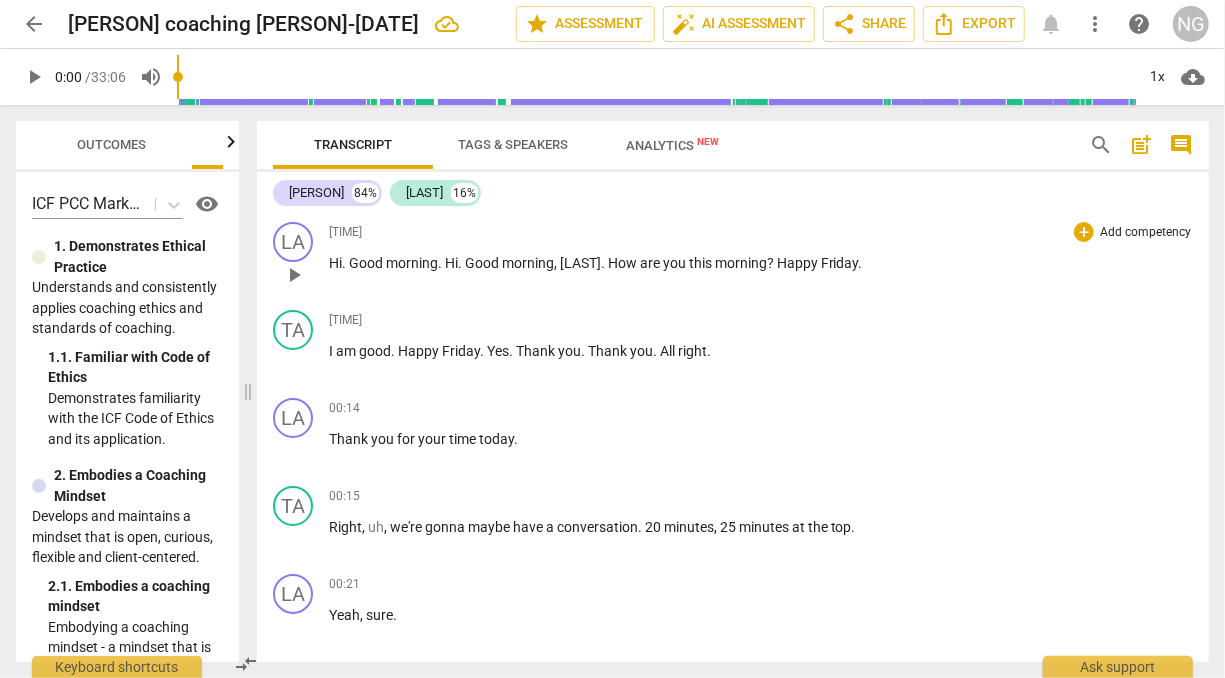 click on "[NUMBER] + Add competency keyboard_arrow_right Hi . Good morning . Hi . Good morning , [PERSON] . How are you this morning ? Happy Friday ." at bounding box center [761, 258] 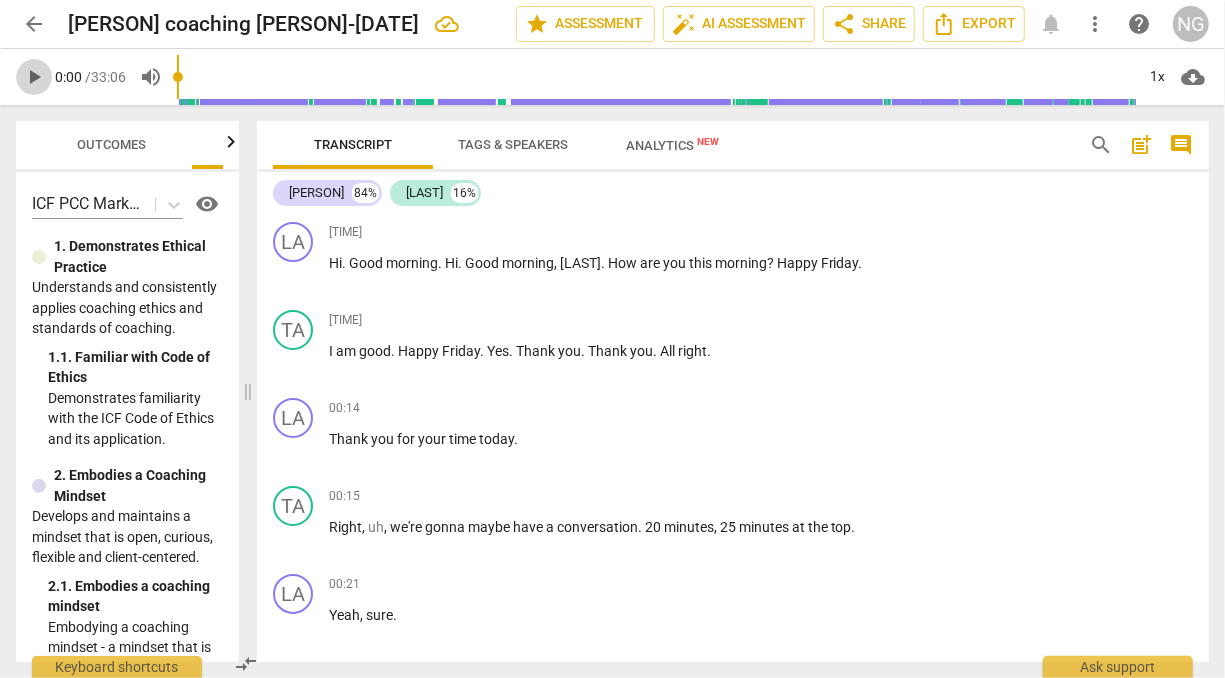 click on "play_arrow" at bounding box center (34, 77) 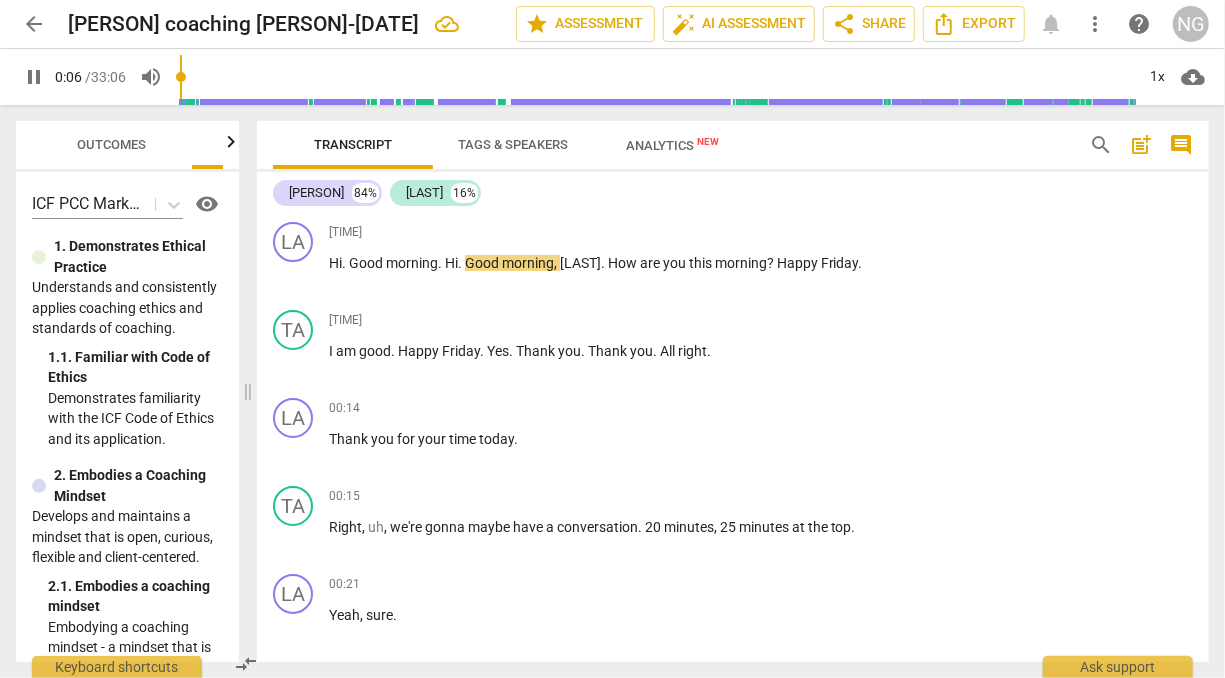 type on "6" 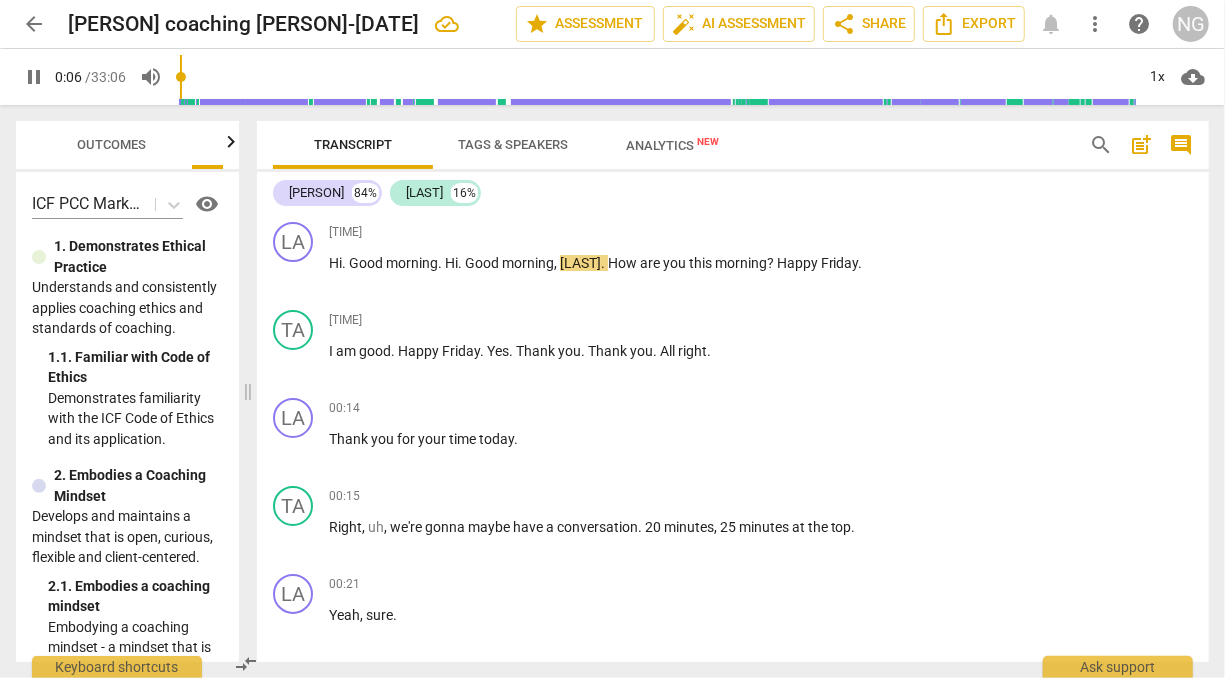 type 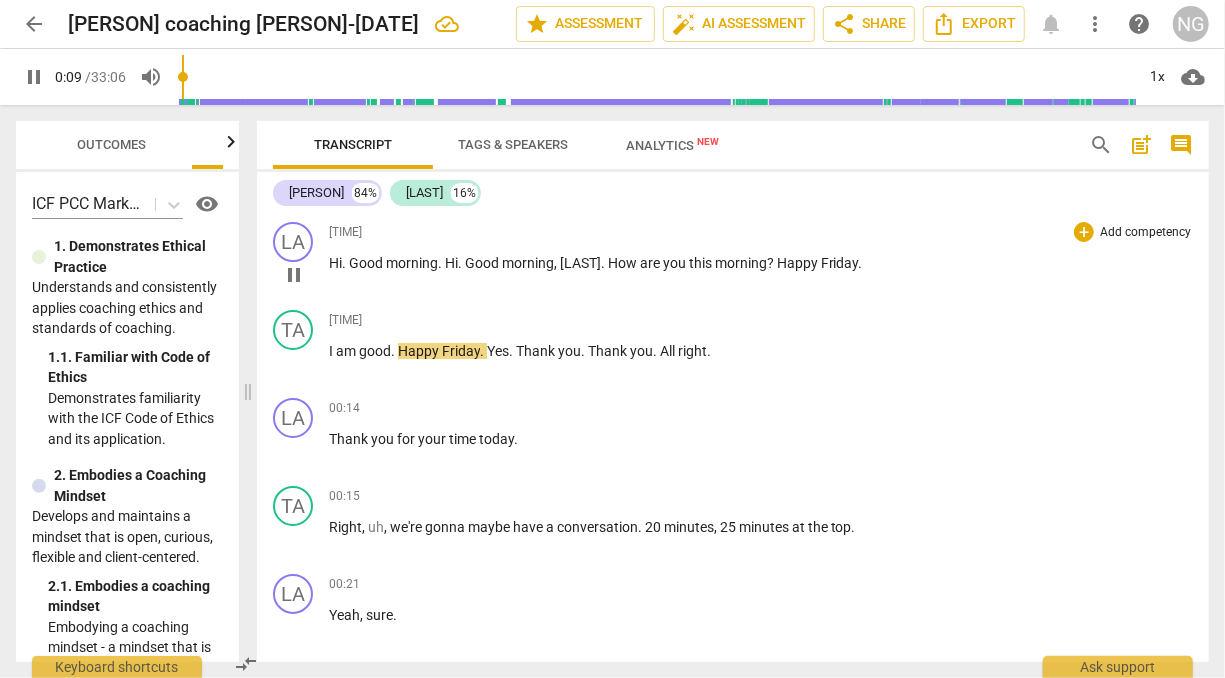 click on "Hi" at bounding box center [451, 263] 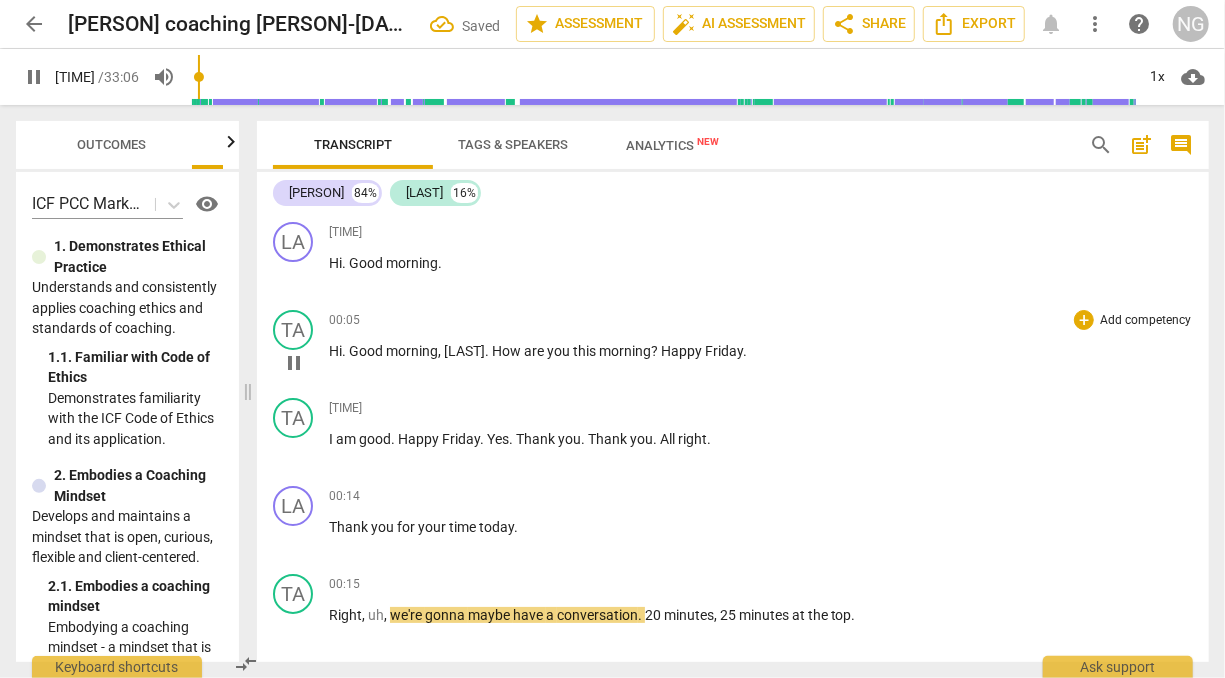 click on "How" at bounding box center (508, 351) 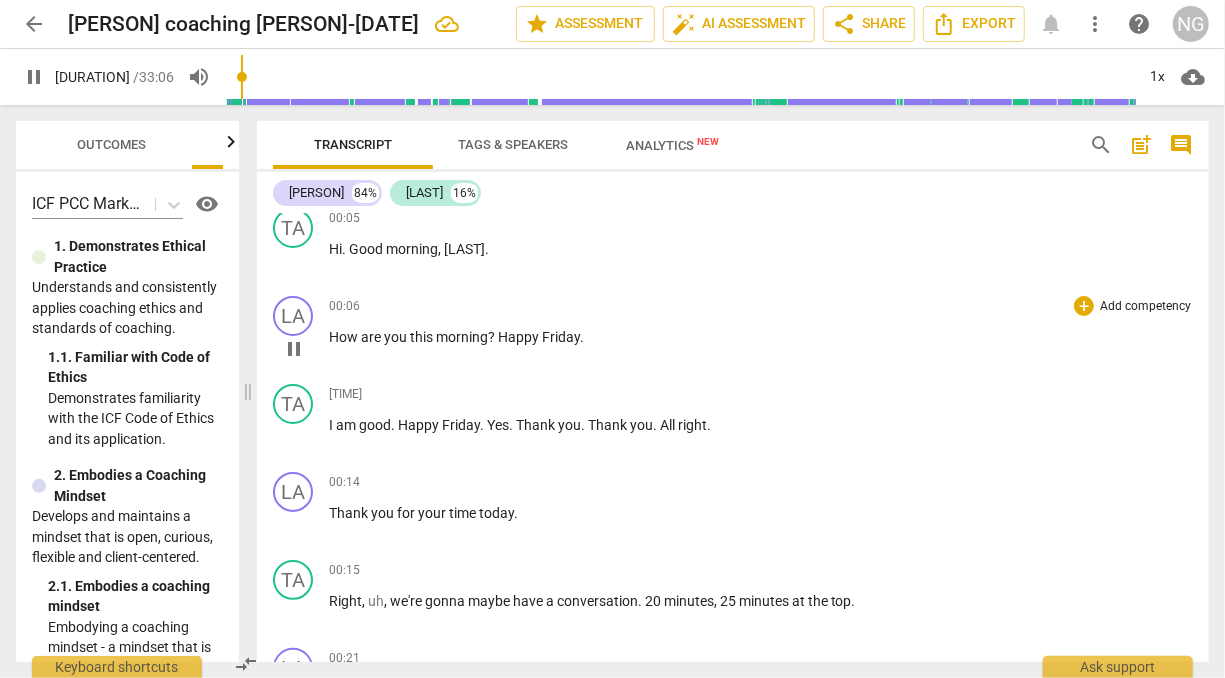 scroll, scrollTop: 0, scrollLeft: 0, axis: both 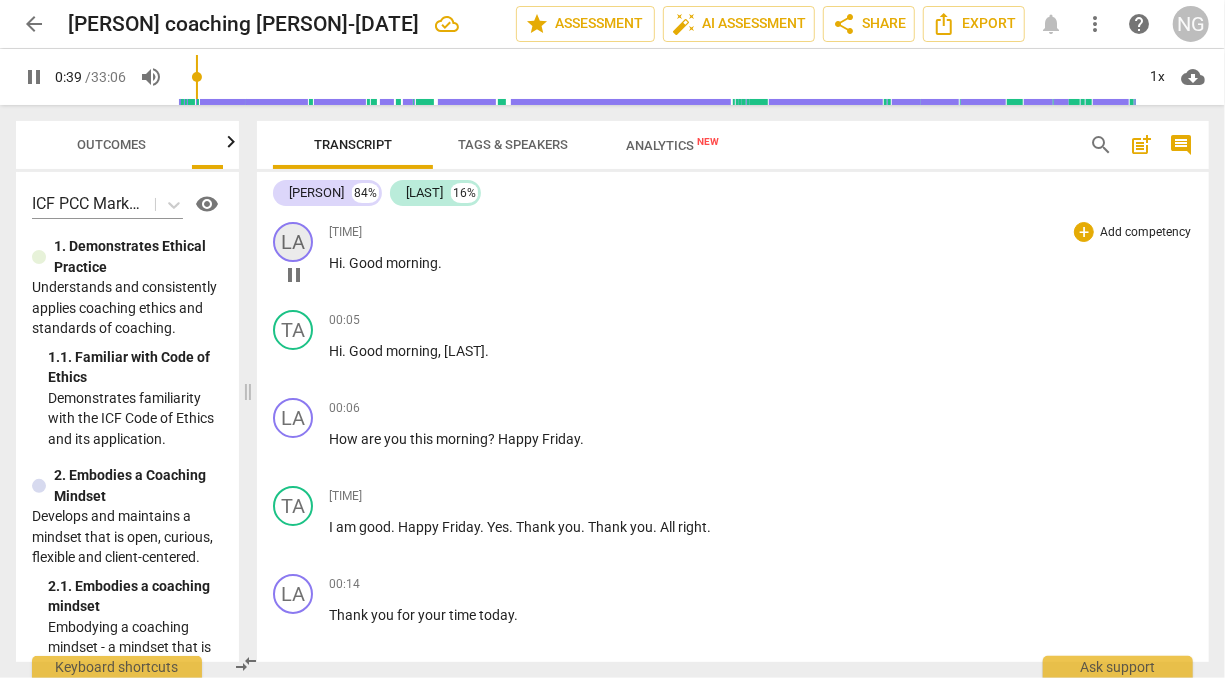 click on "LA" at bounding box center (293, 242) 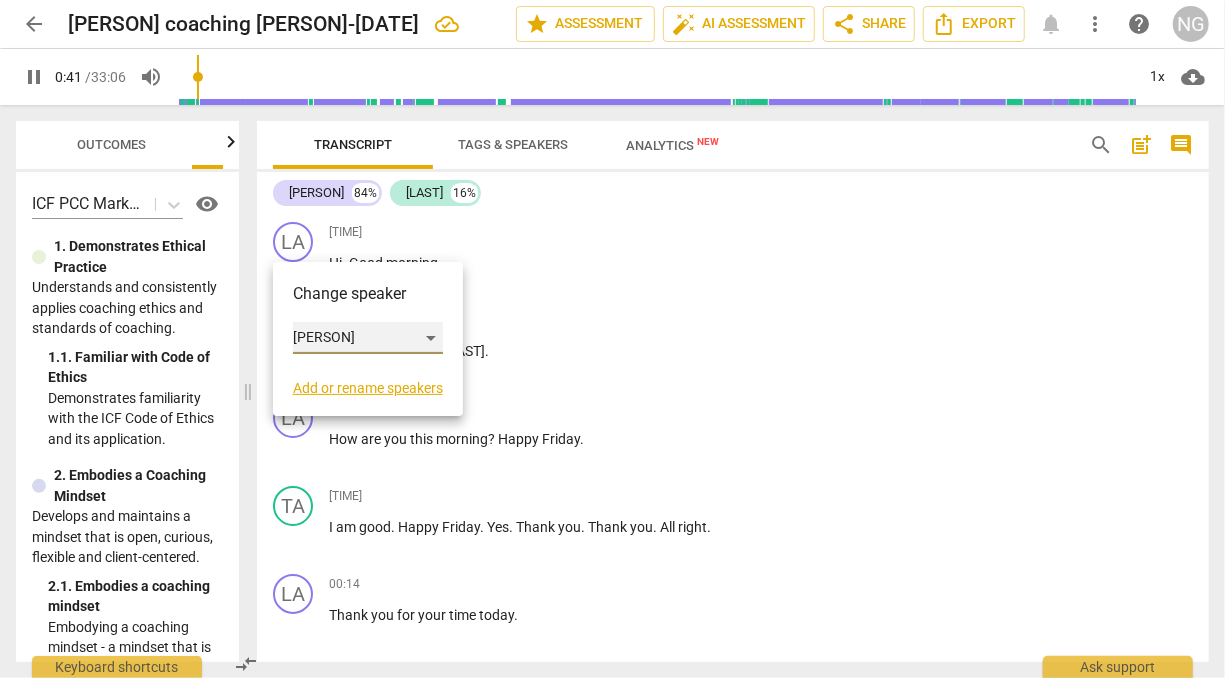 click on "[PERSON]" at bounding box center [368, 338] 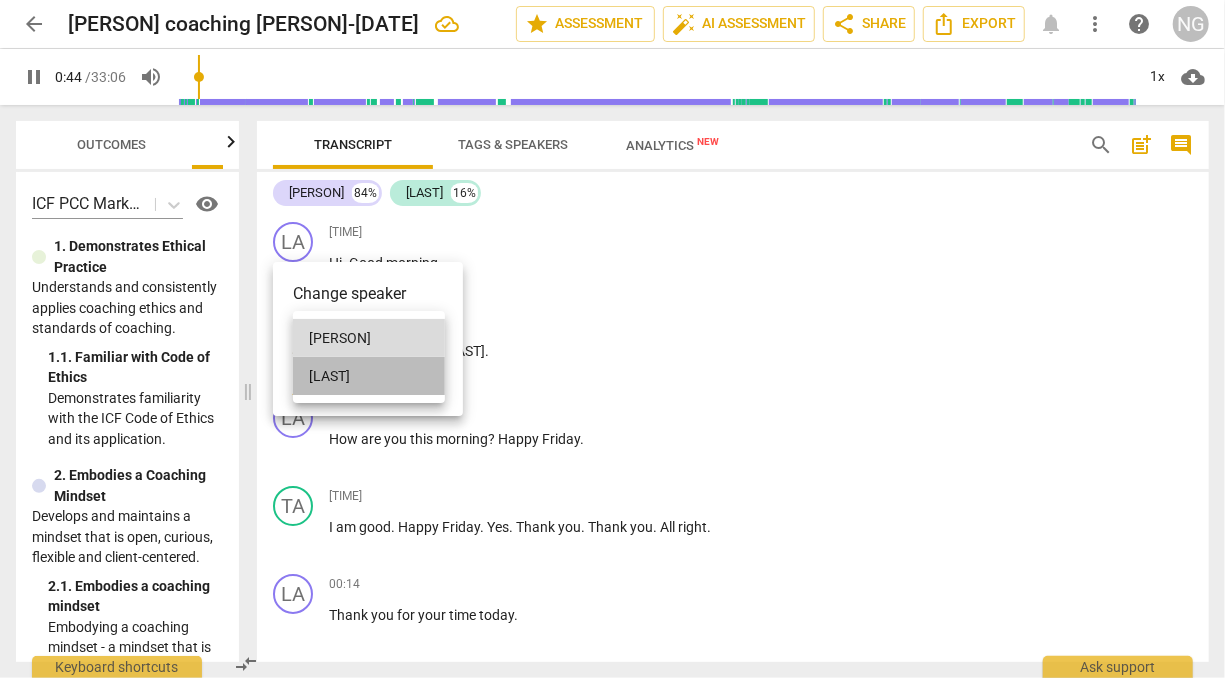 click on "[LAST]" at bounding box center (369, 376) 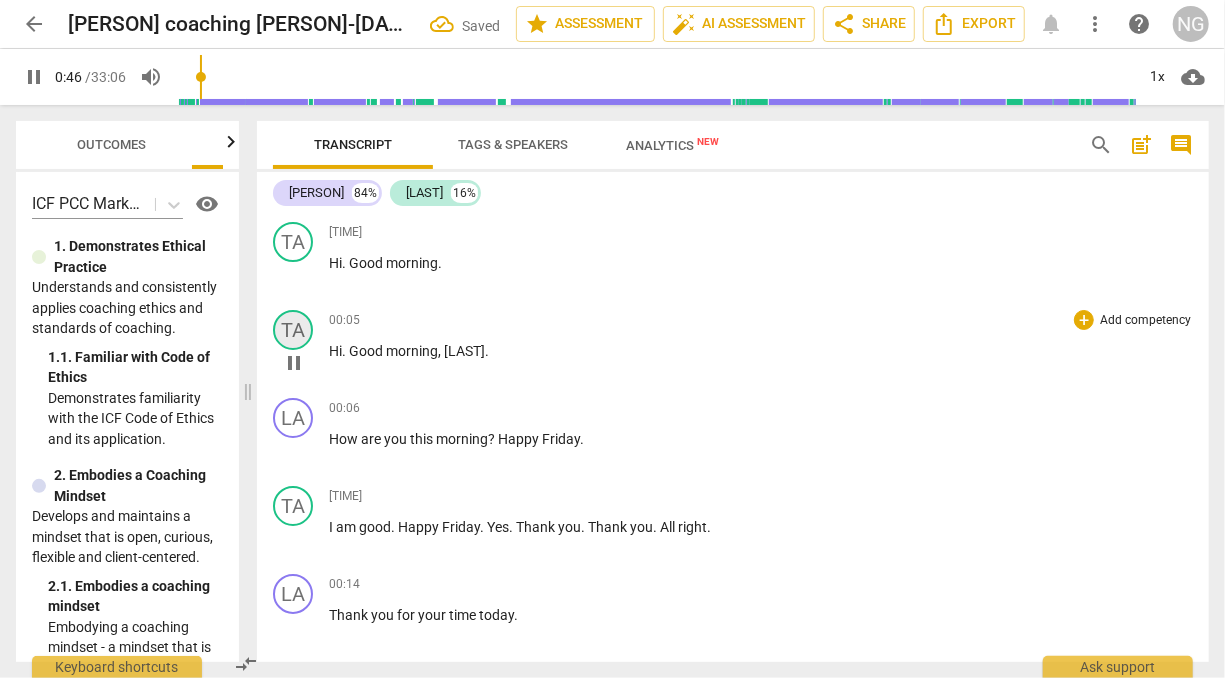 click on "TA" at bounding box center [293, 330] 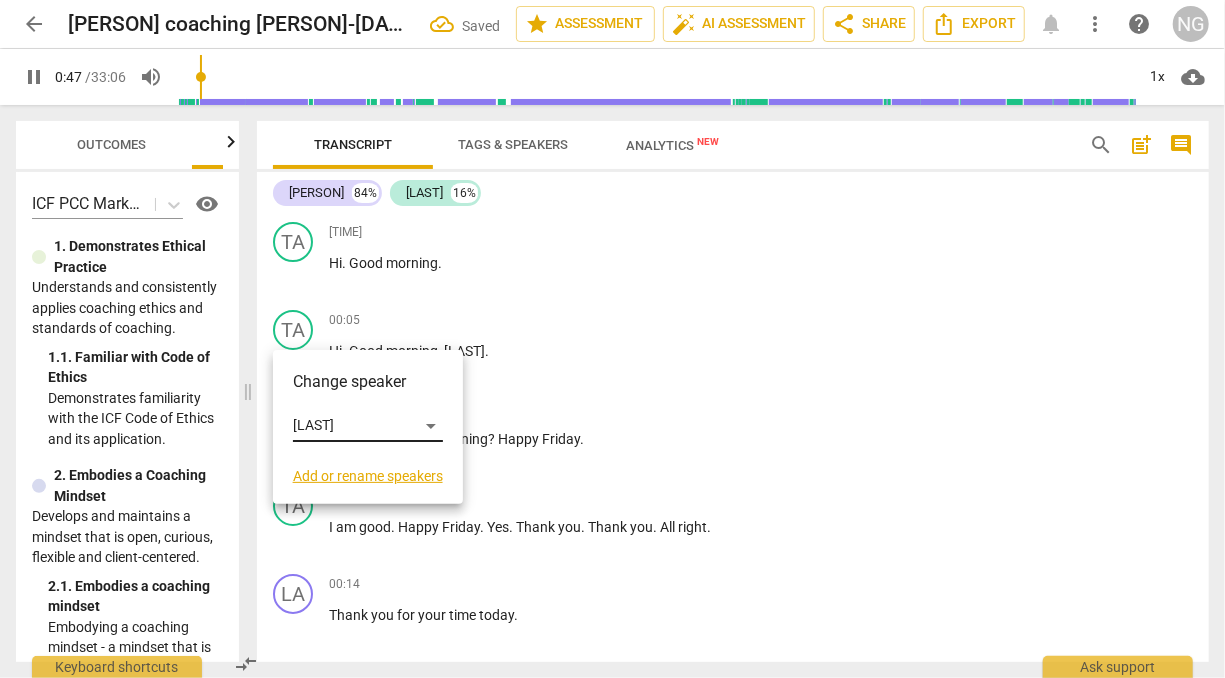 scroll, scrollTop: 920, scrollLeft: 0, axis: vertical 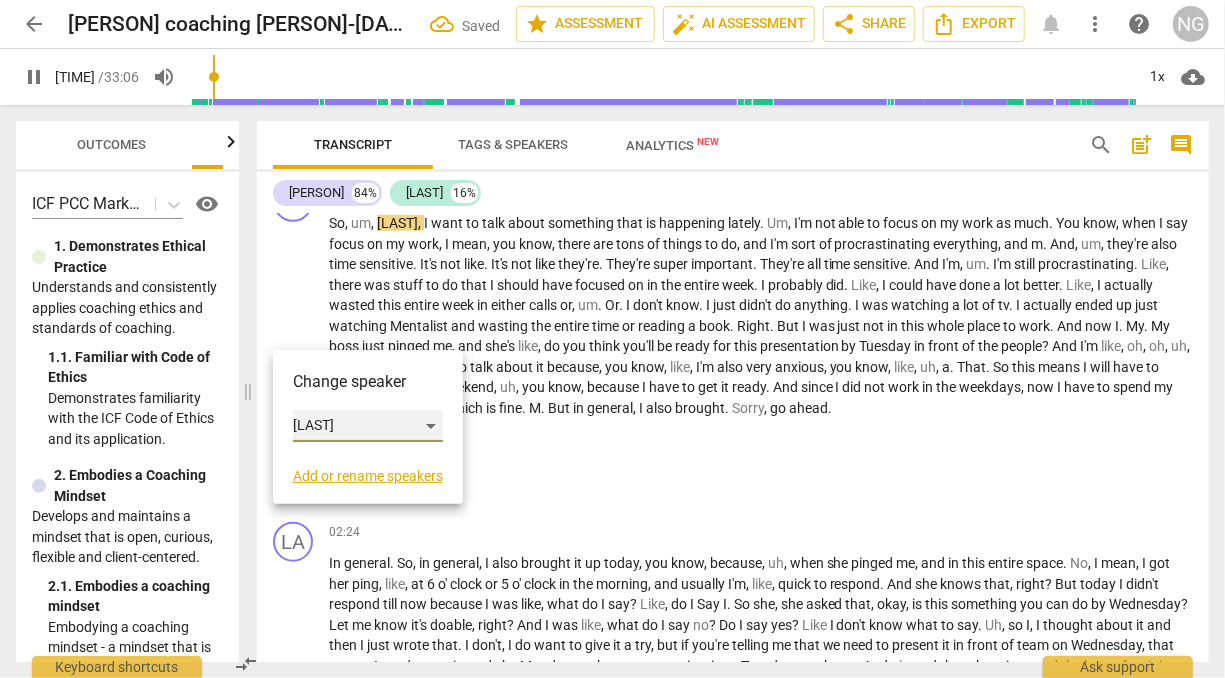 click on "[LAST]" at bounding box center (368, 426) 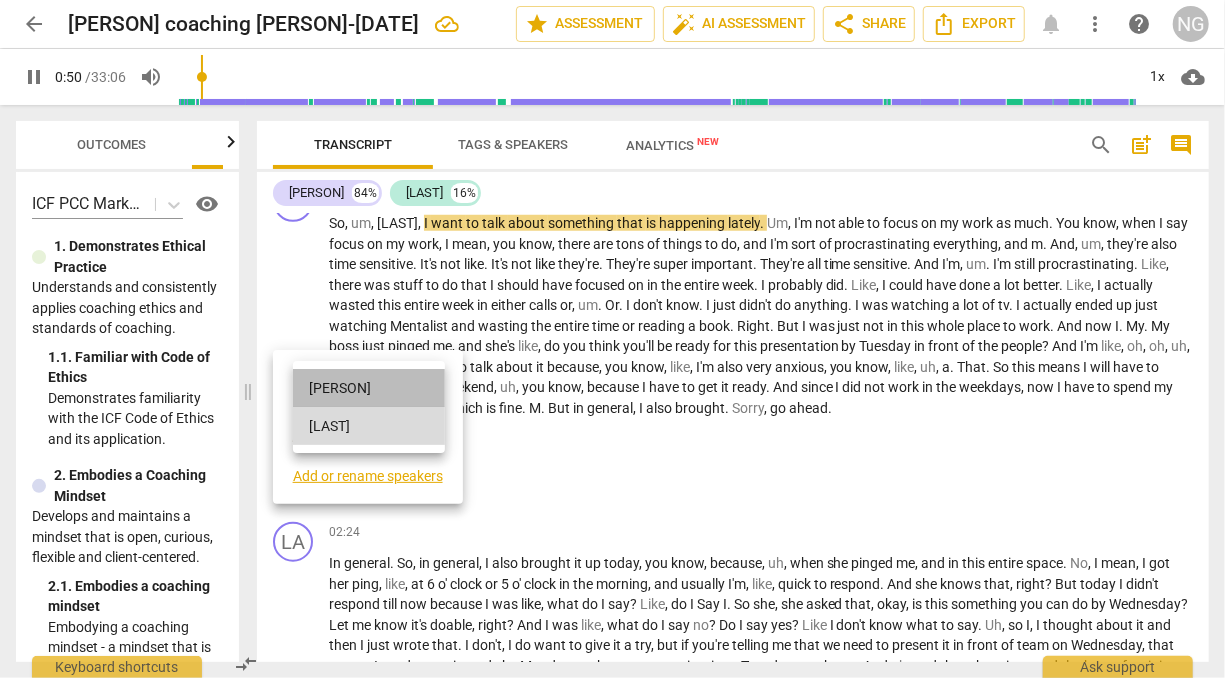 click on "[PERSON]" at bounding box center [369, 388] 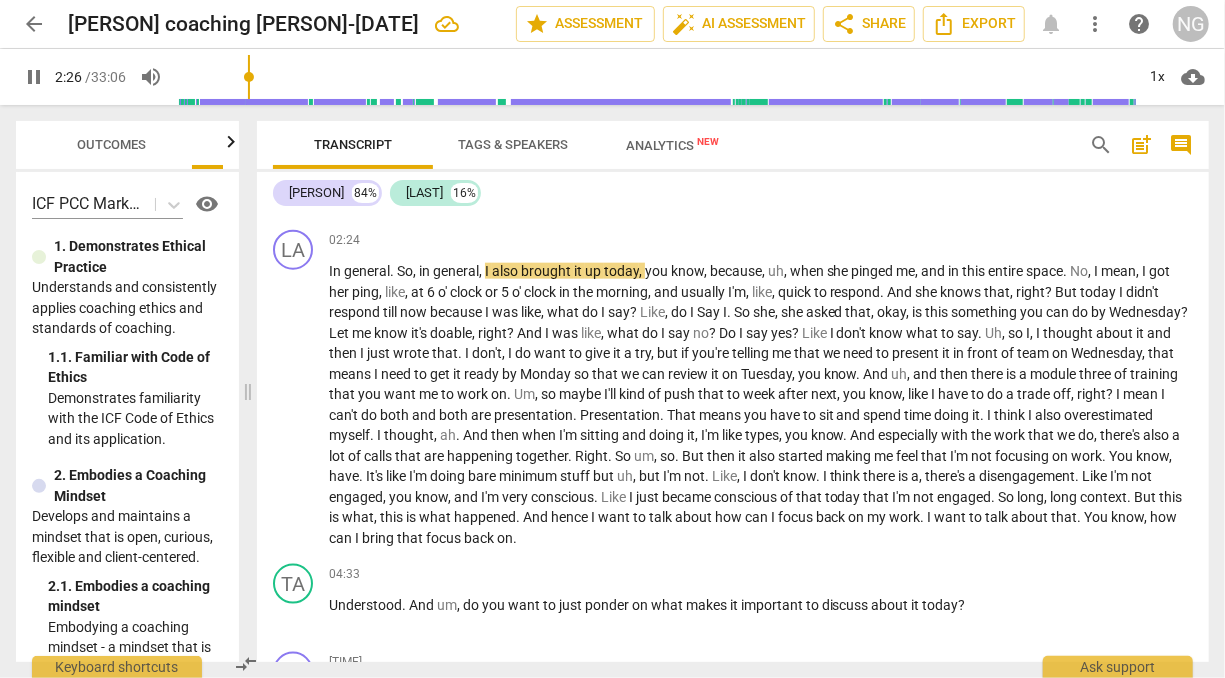 scroll, scrollTop: 1220, scrollLeft: 0, axis: vertical 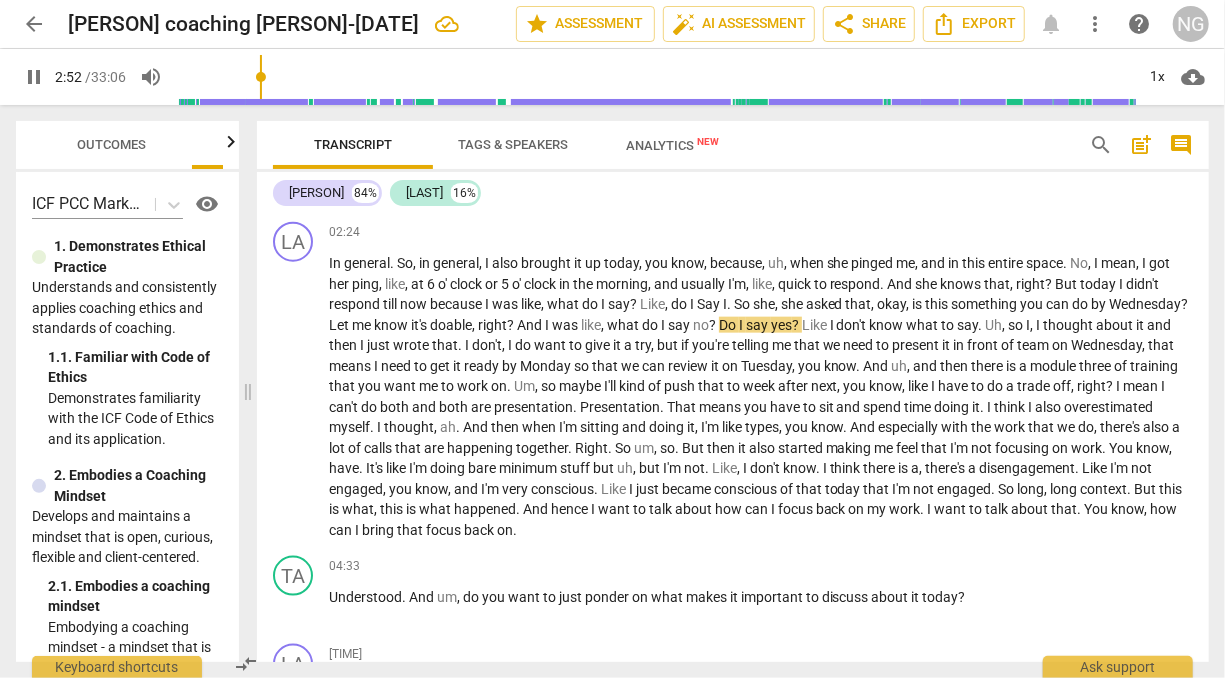 click on "pause" at bounding box center [34, 77] 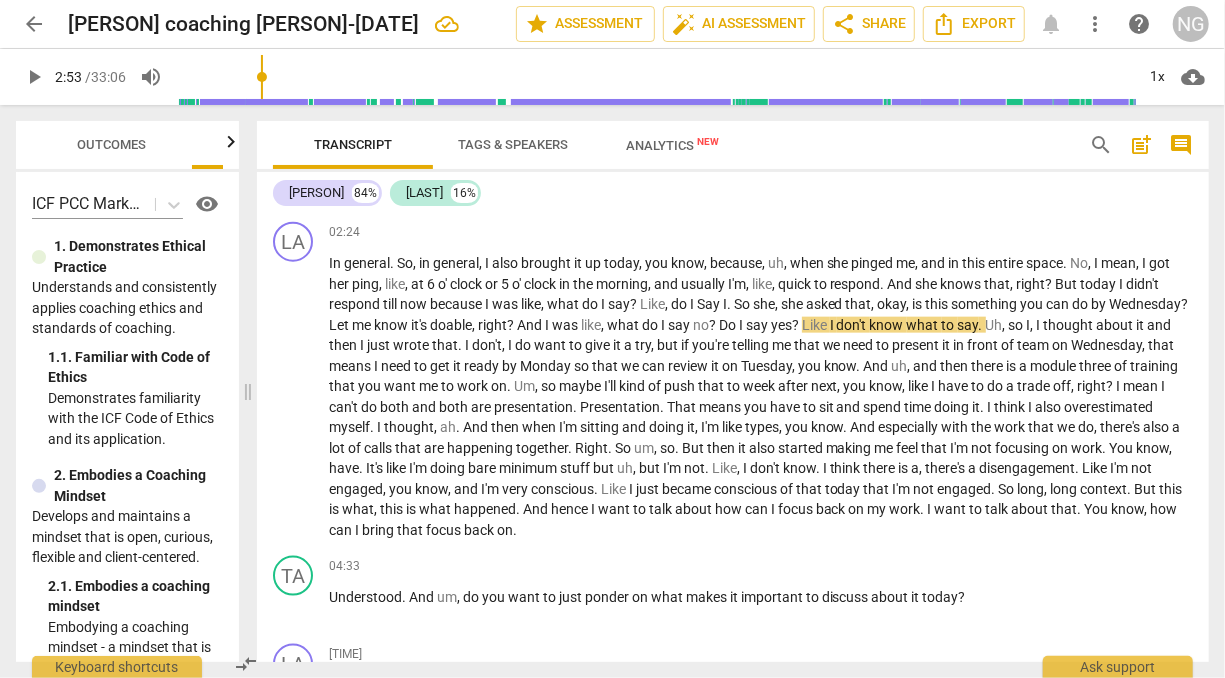 type on "173" 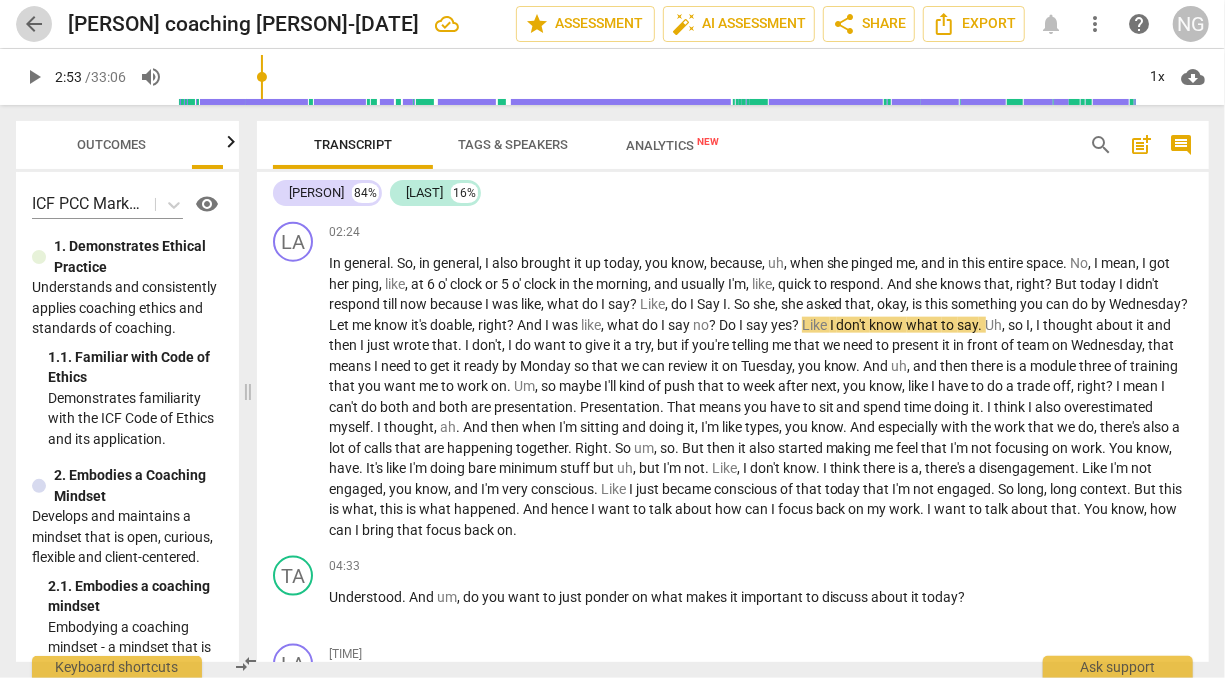 click on "arrow_back" at bounding box center (34, 24) 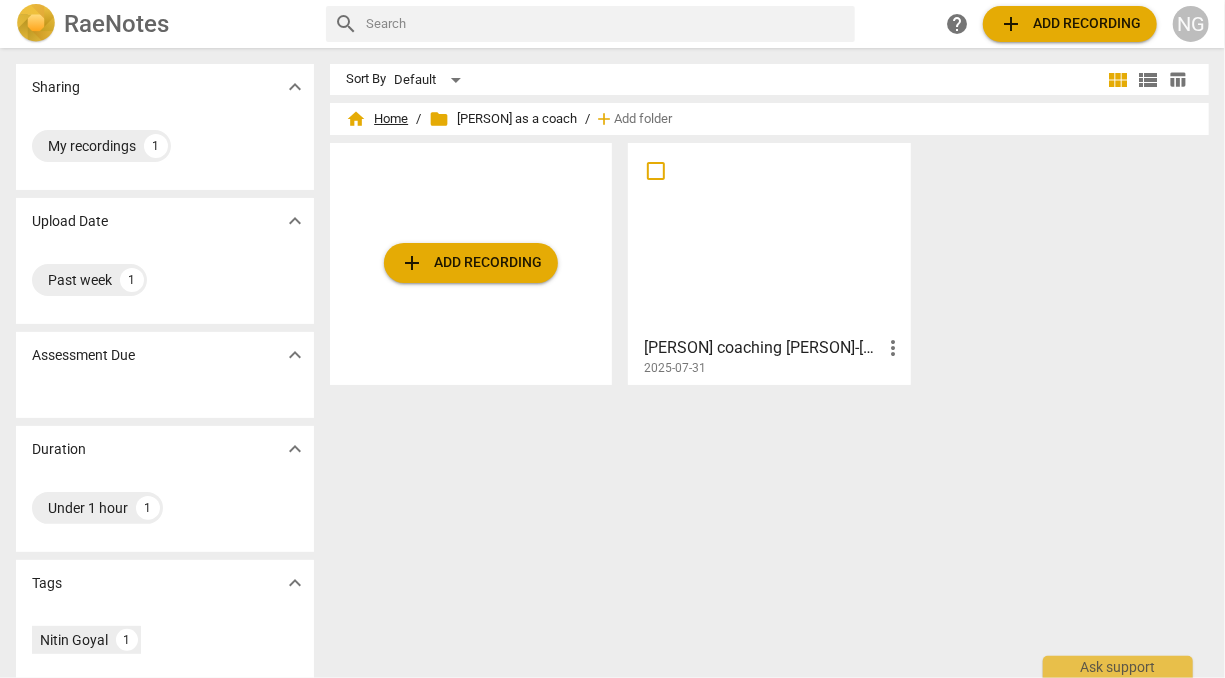 click on "home Home" at bounding box center (377, 119) 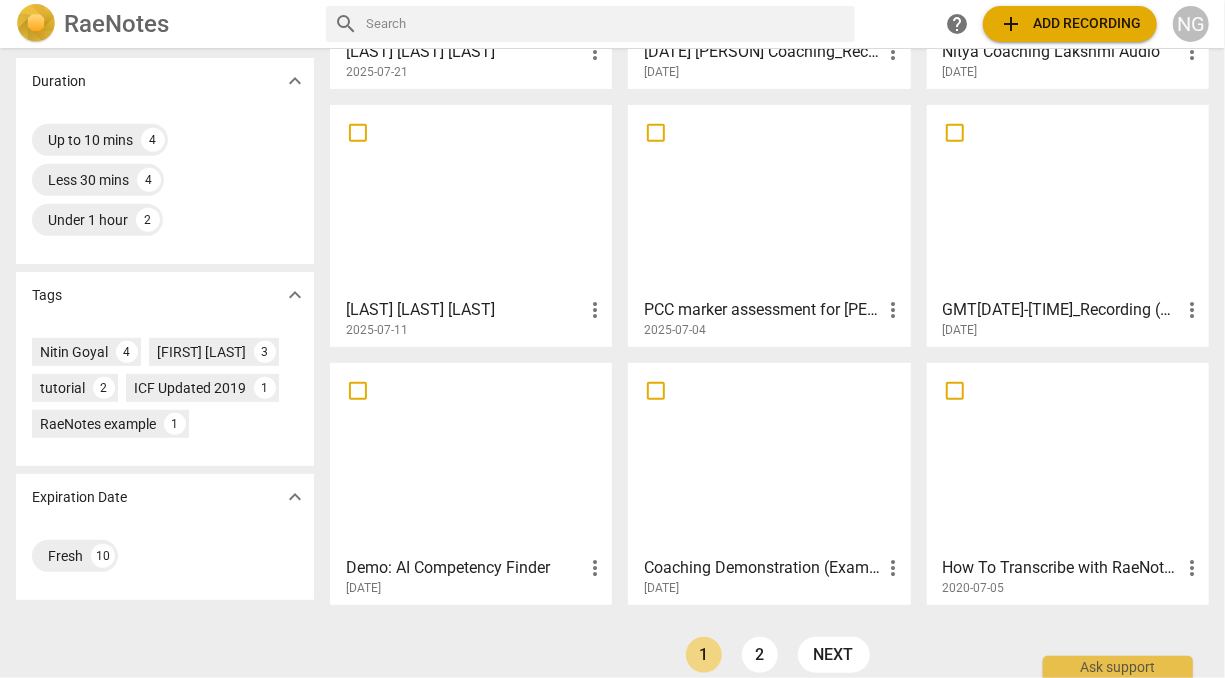scroll, scrollTop: 429, scrollLeft: 0, axis: vertical 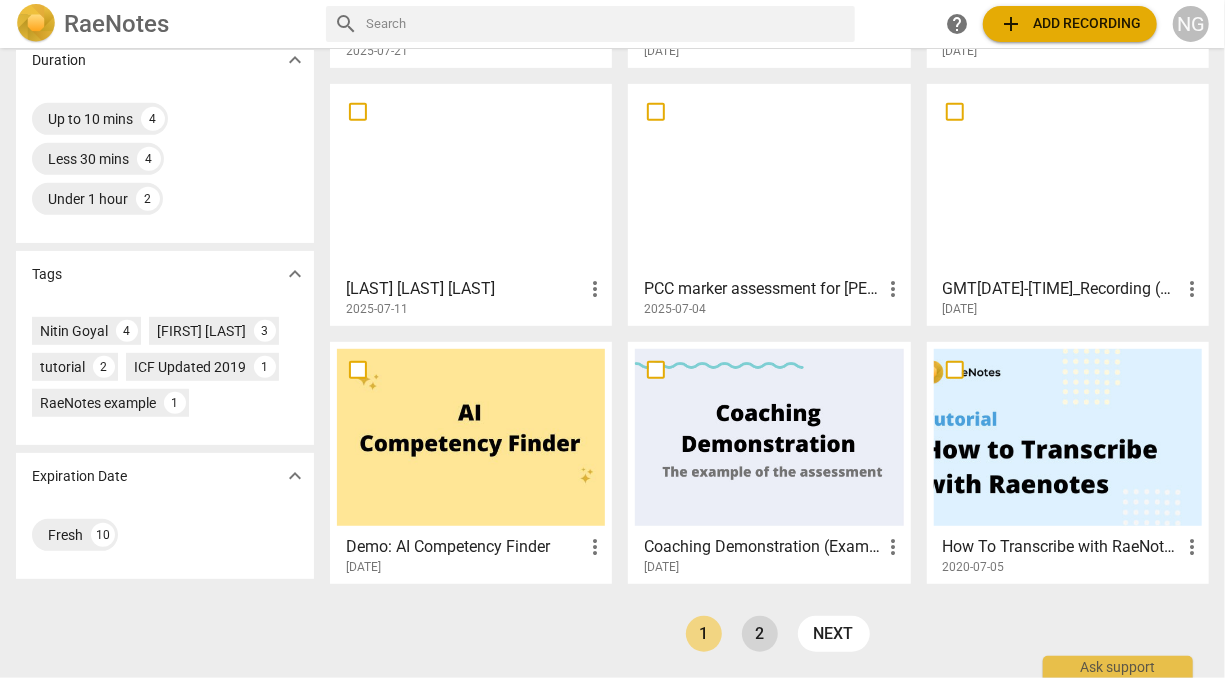 click on "2" at bounding box center [760, 634] 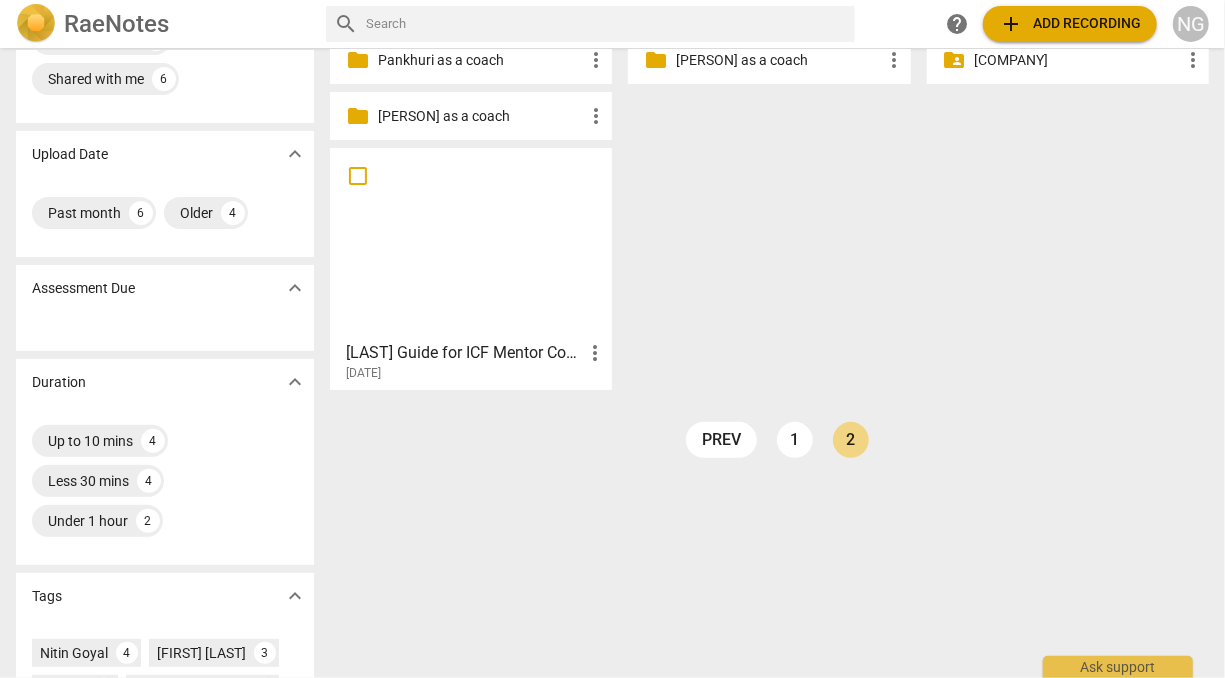 scroll, scrollTop: 0, scrollLeft: 0, axis: both 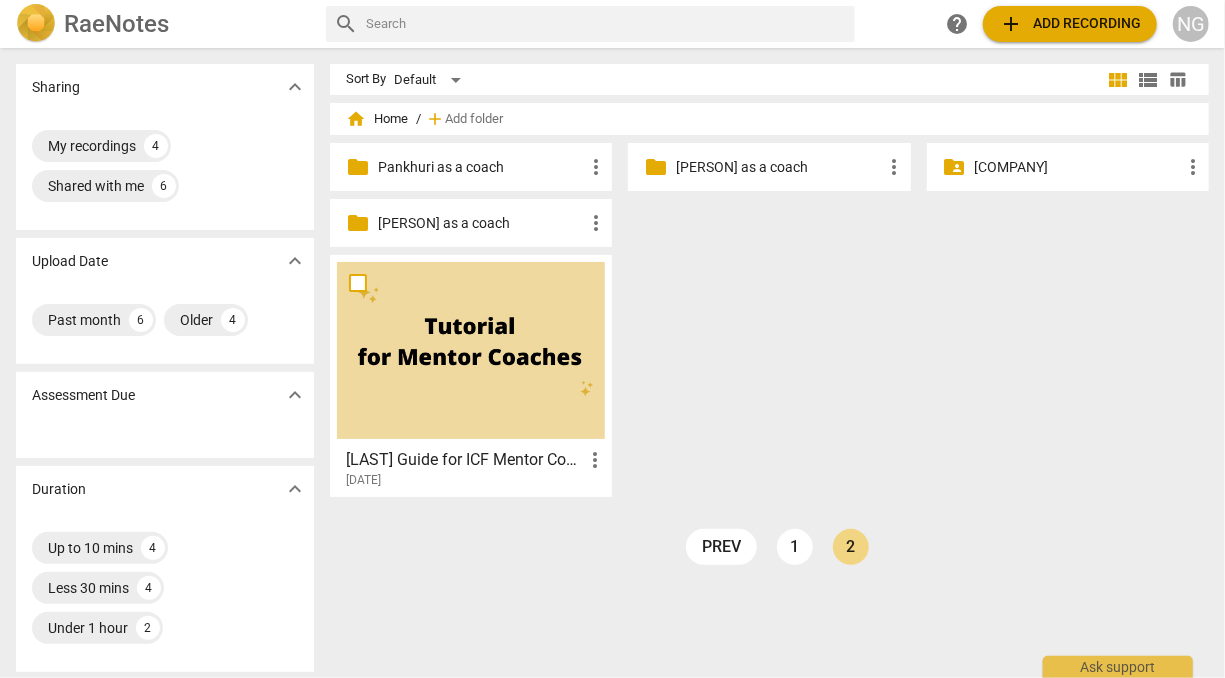 click on "[COMPANY]" at bounding box center (1078, 167) 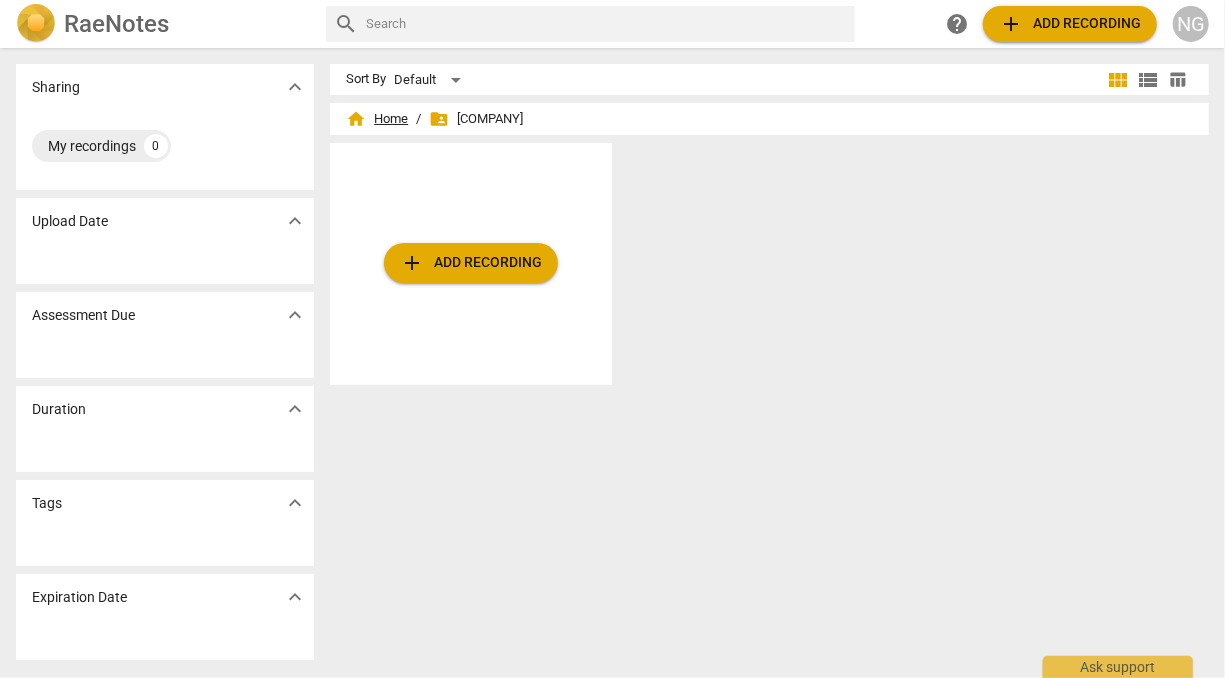 click on "home Home" at bounding box center (377, 119) 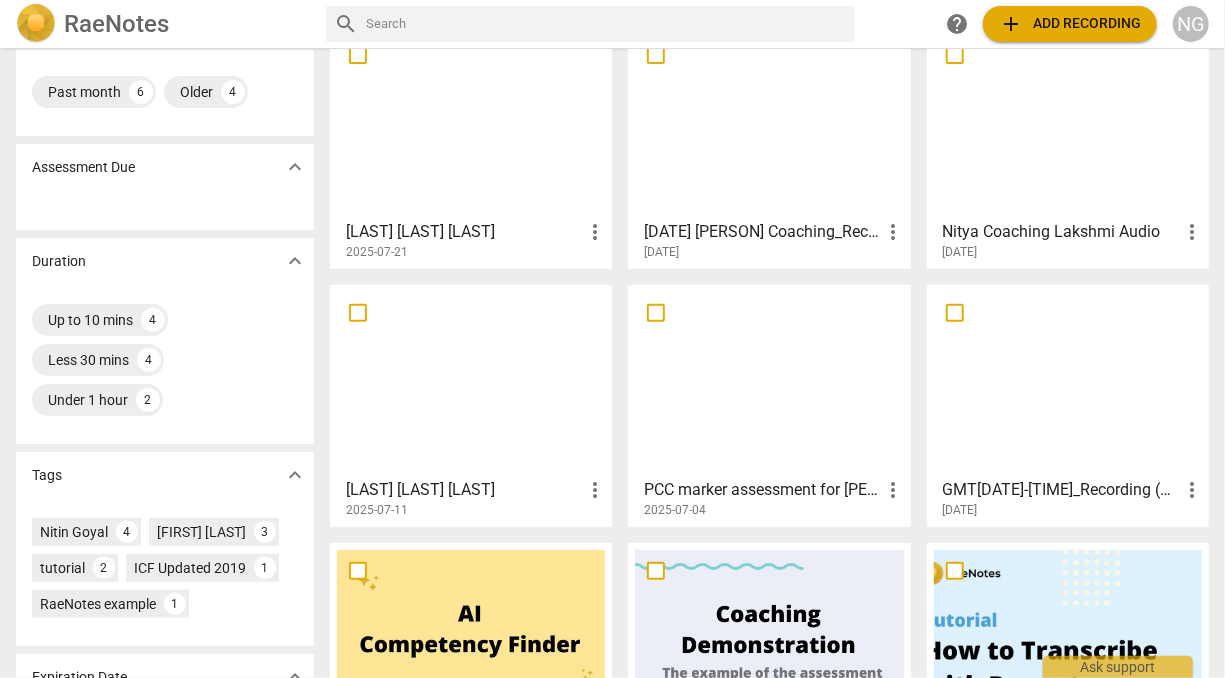 scroll, scrollTop: 274, scrollLeft: 0, axis: vertical 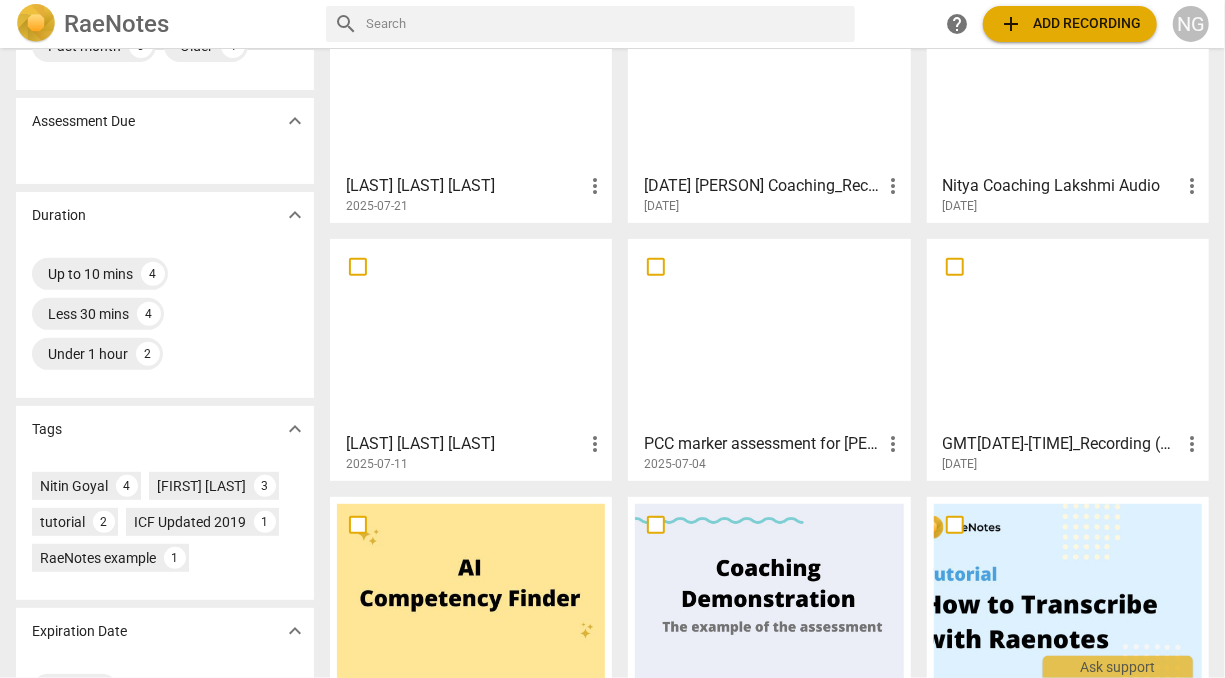 click at bounding box center [1068, 334] 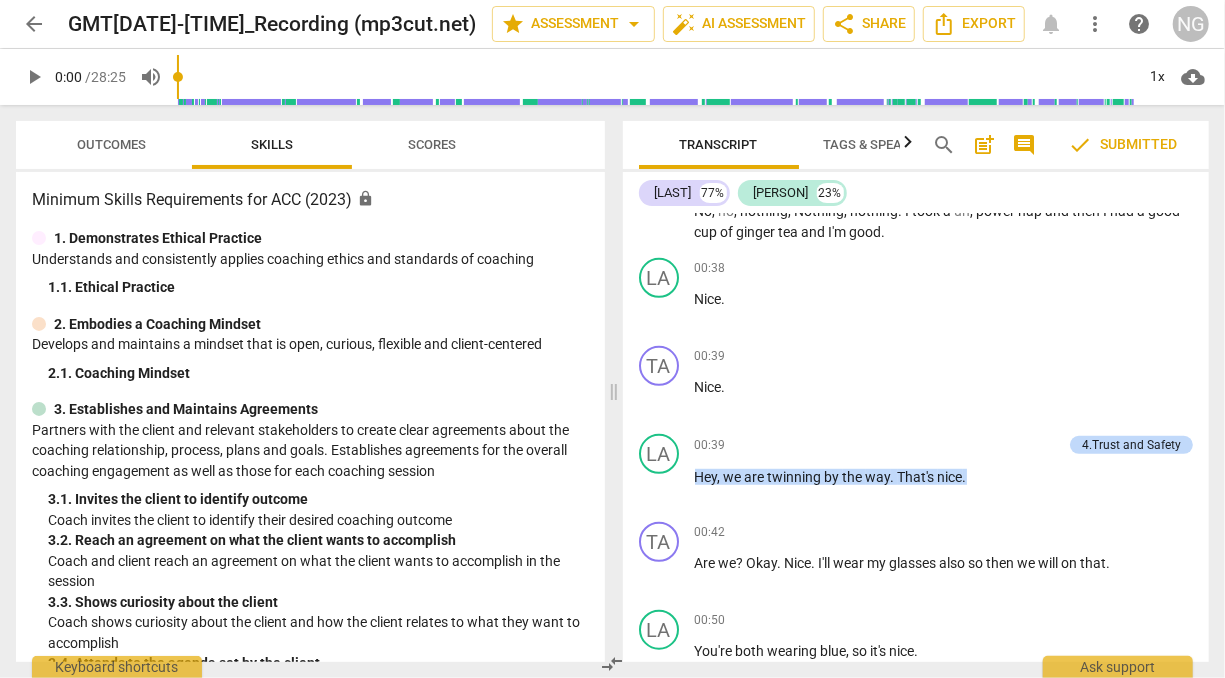 scroll, scrollTop: 495, scrollLeft: 0, axis: vertical 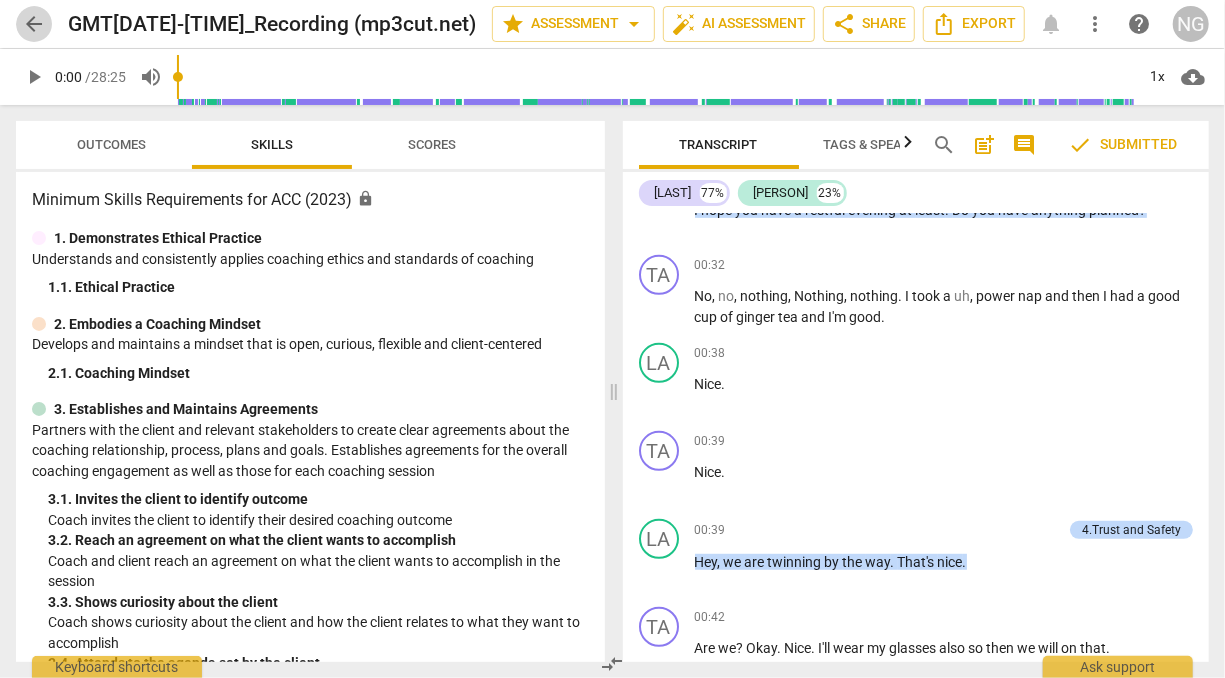 click on "arrow_back" at bounding box center [34, 24] 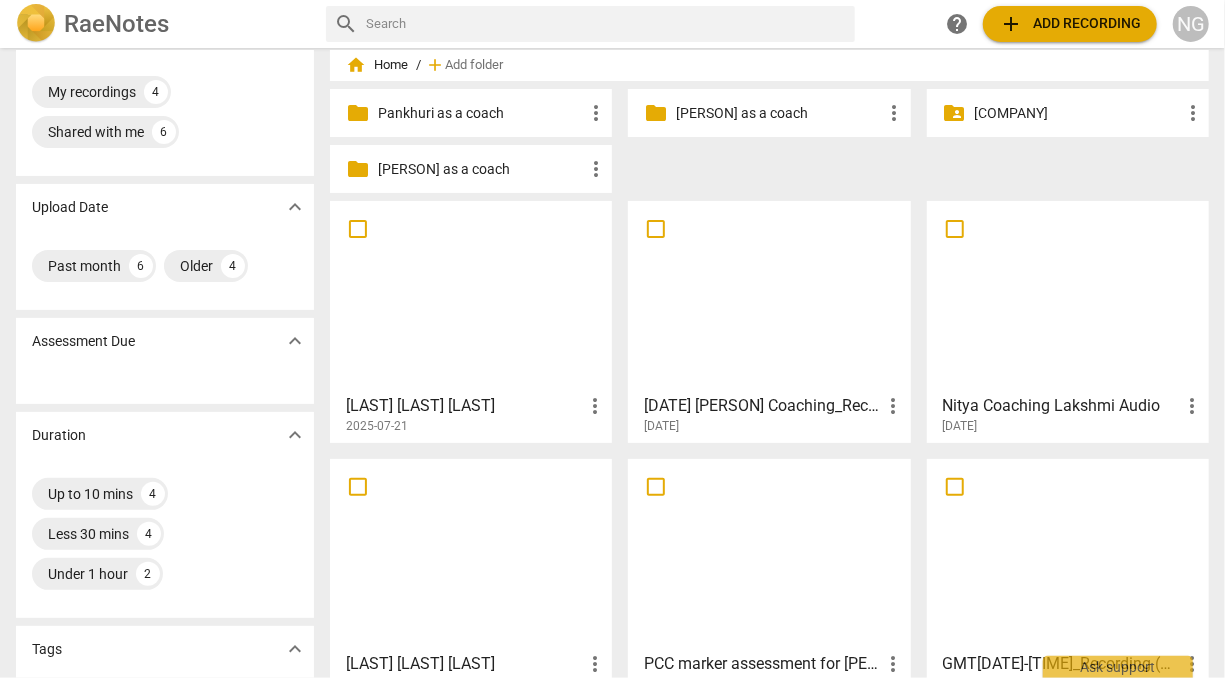 scroll, scrollTop: 0, scrollLeft: 0, axis: both 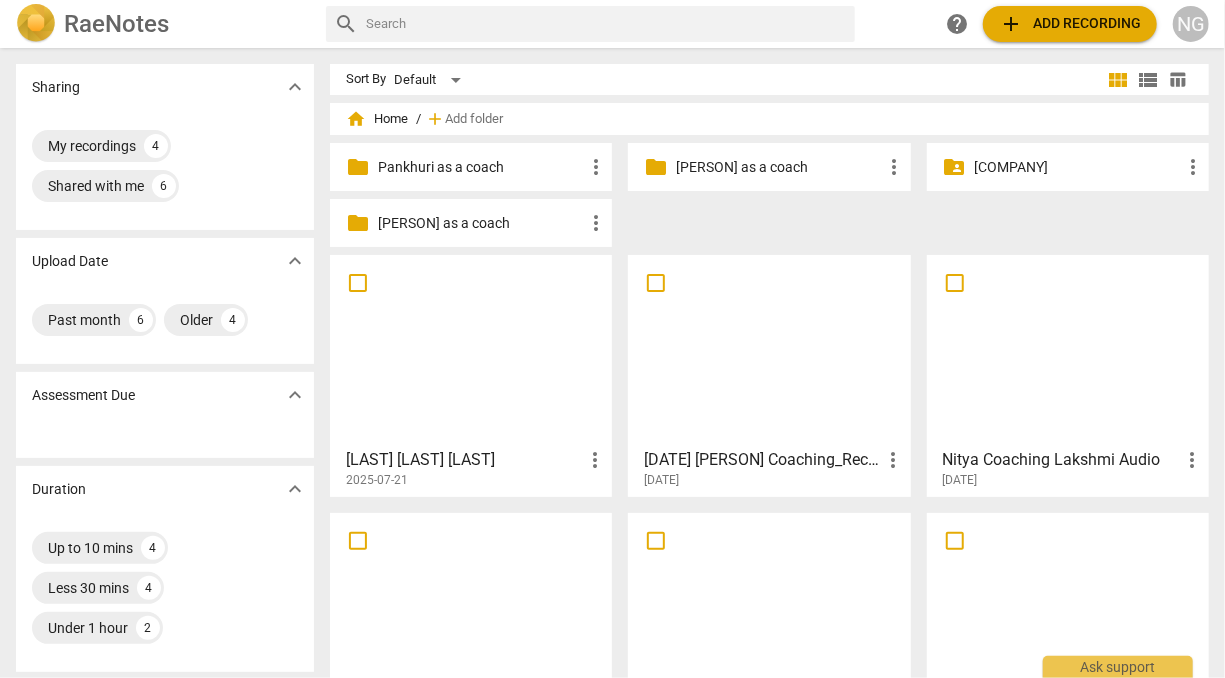 click on "[PERSON] as a coach" at bounding box center [481, 223] 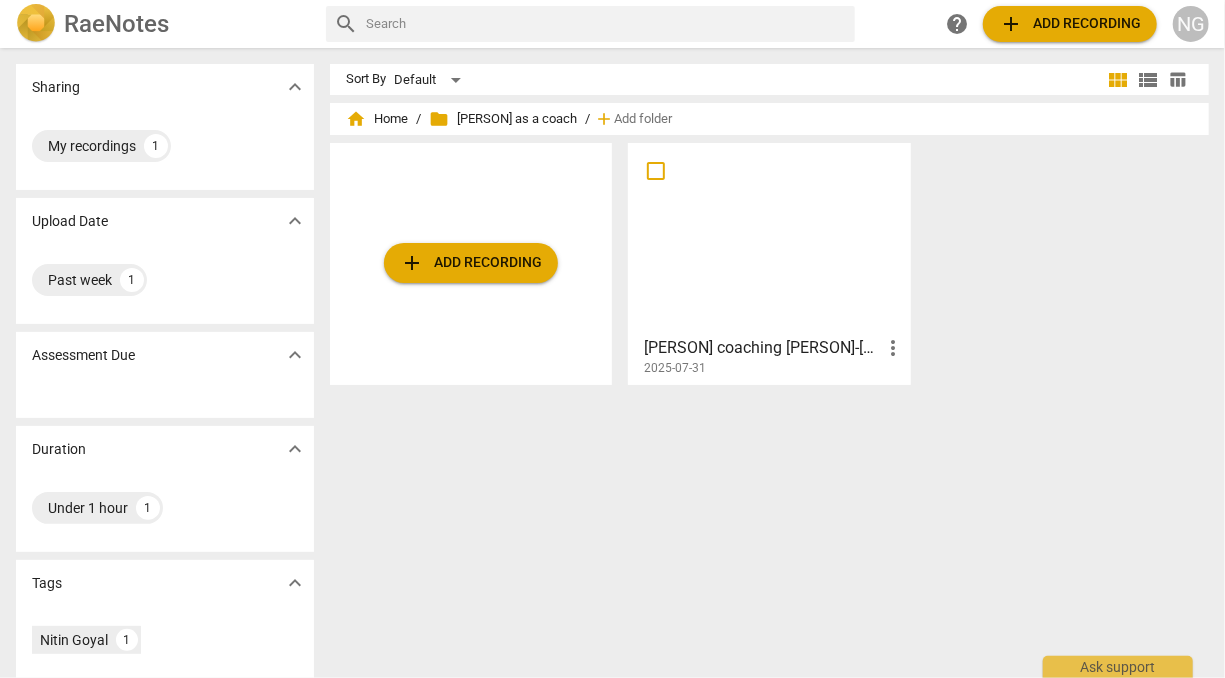 click at bounding box center [769, 238] 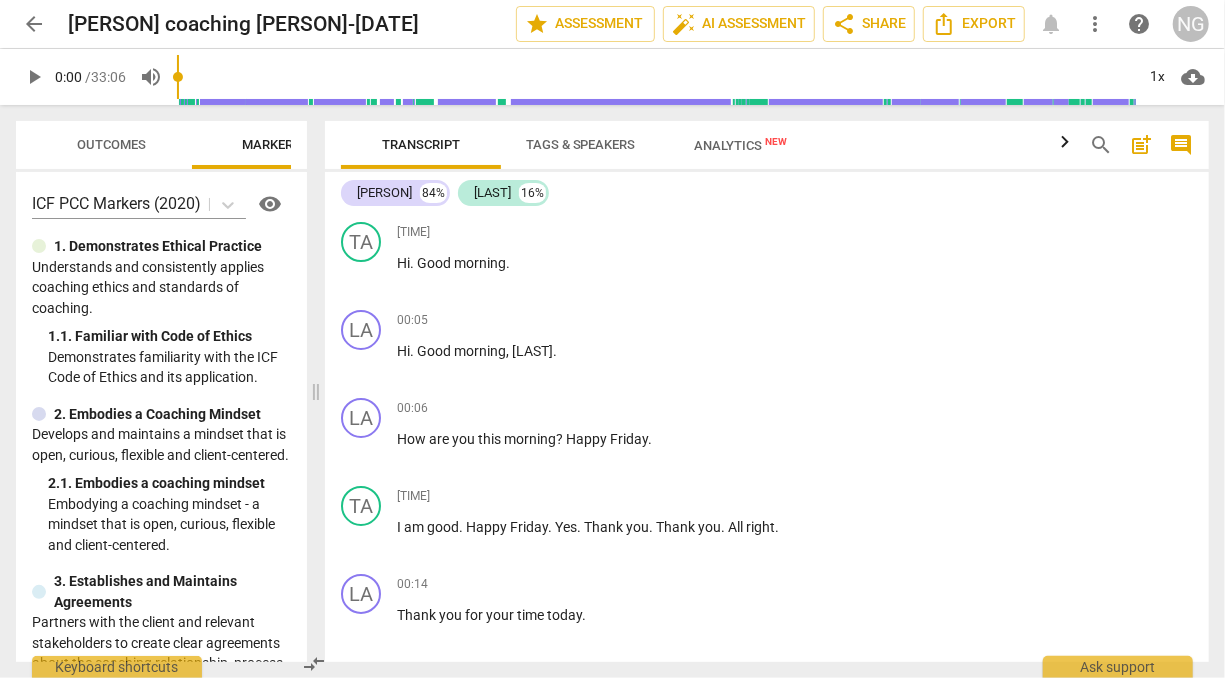 drag, startPoint x: 615, startPoint y: 391, endPoint x: 317, endPoint y: 370, distance: 298.739 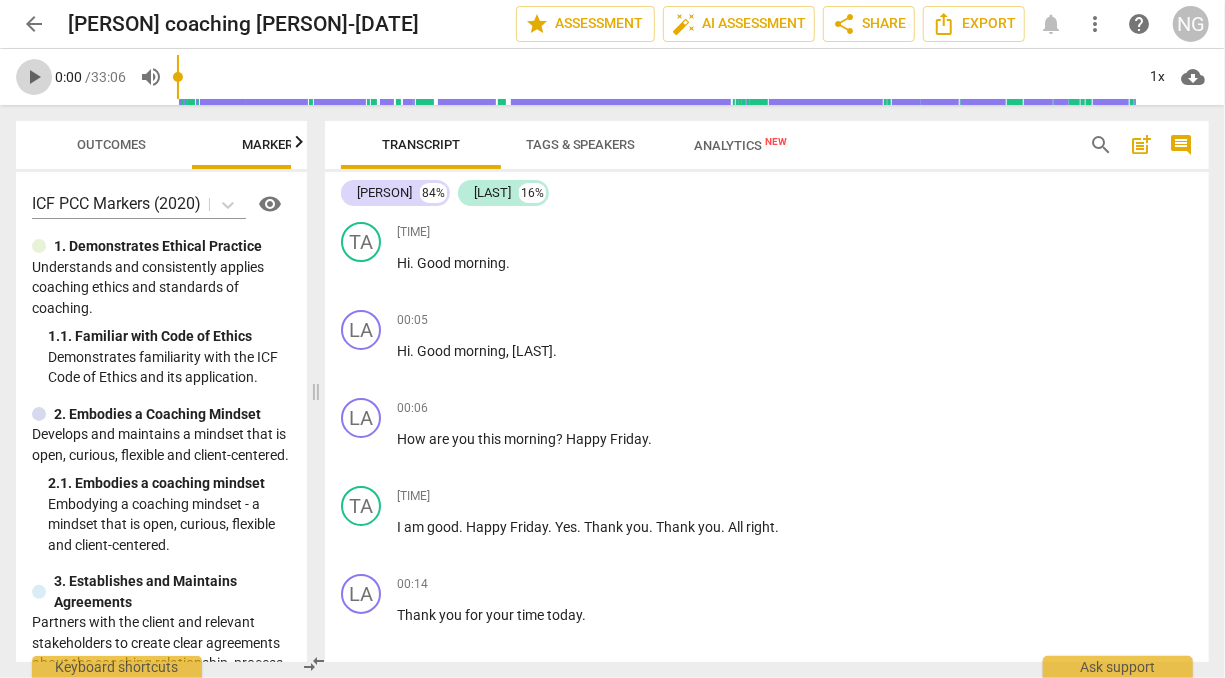 click on "play_arrow" at bounding box center [34, 77] 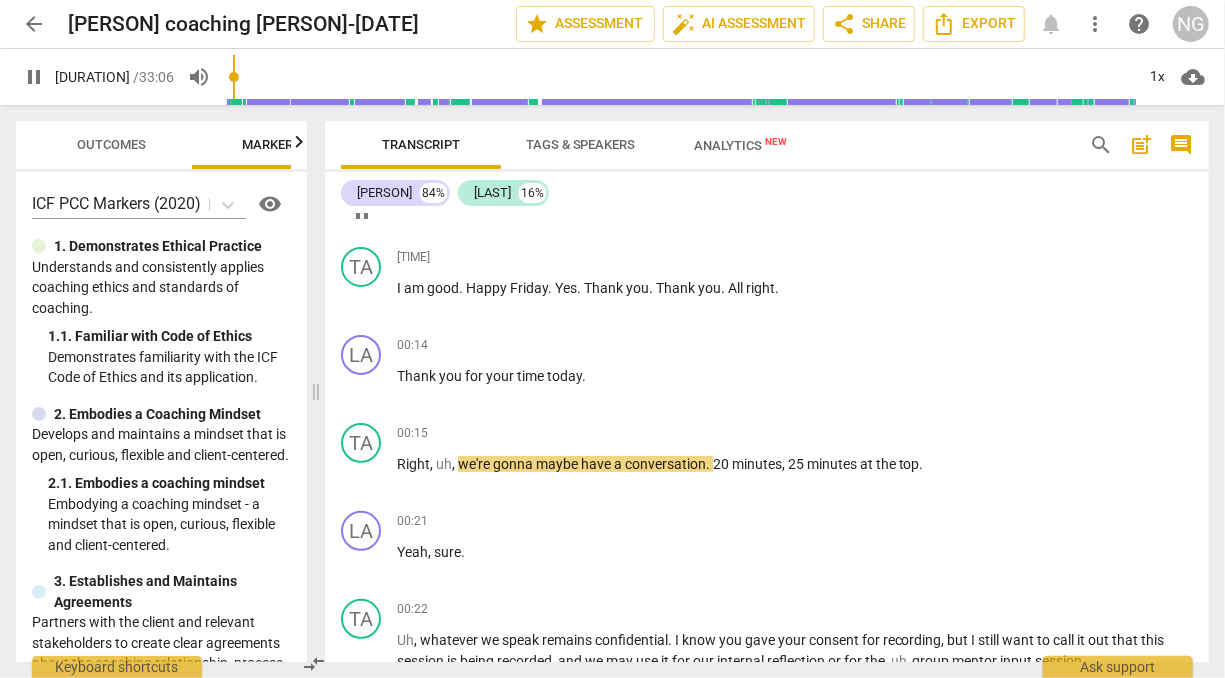 scroll, scrollTop: 242, scrollLeft: 0, axis: vertical 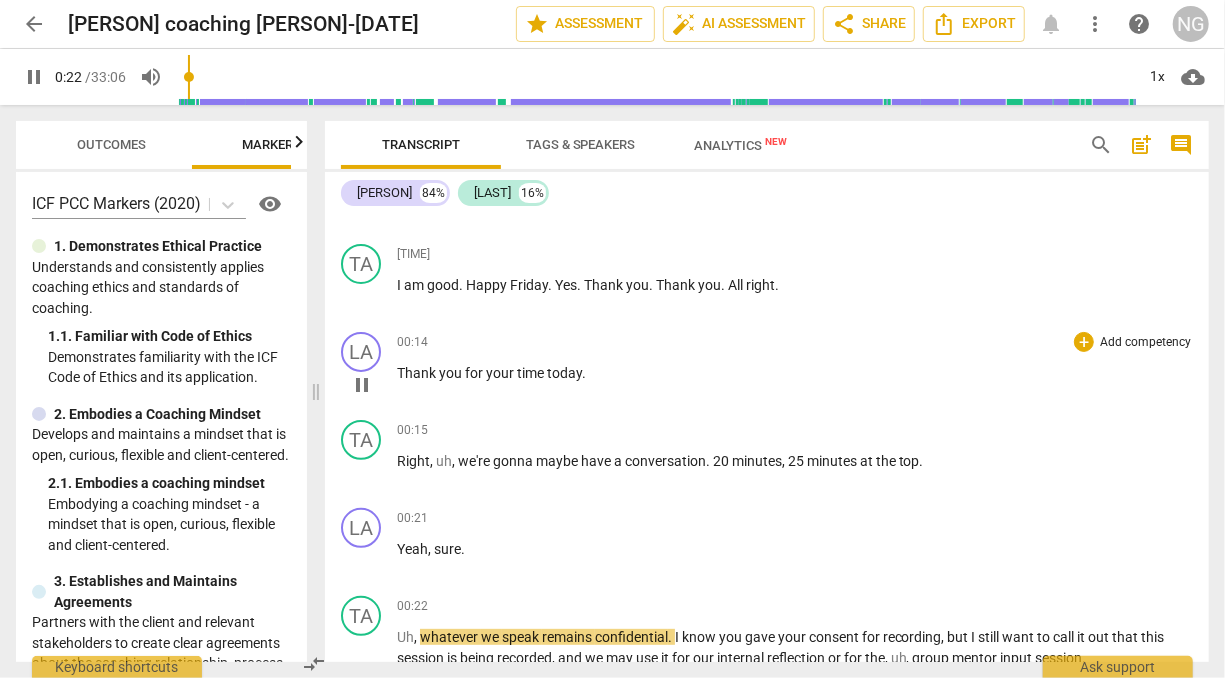drag, startPoint x: 365, startPoint y: 342, endPoint x: 839, endPoint y: 346, distance: 474.01688 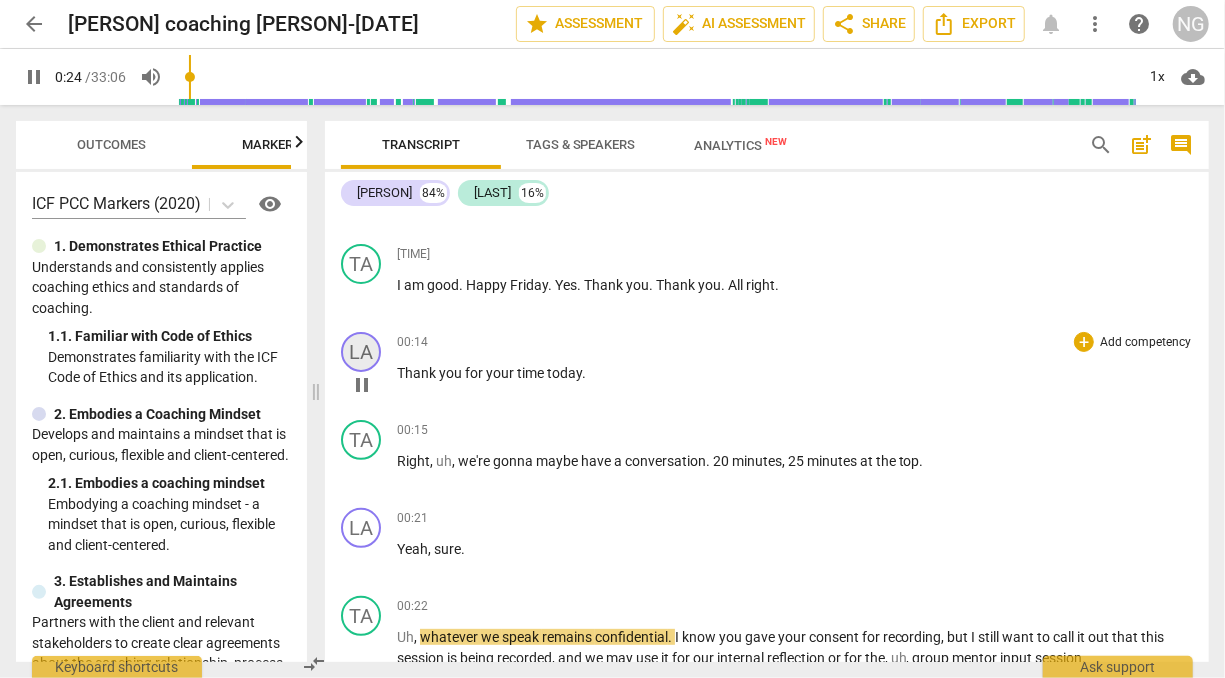 click on "LA" at bounding box center [361, 352] 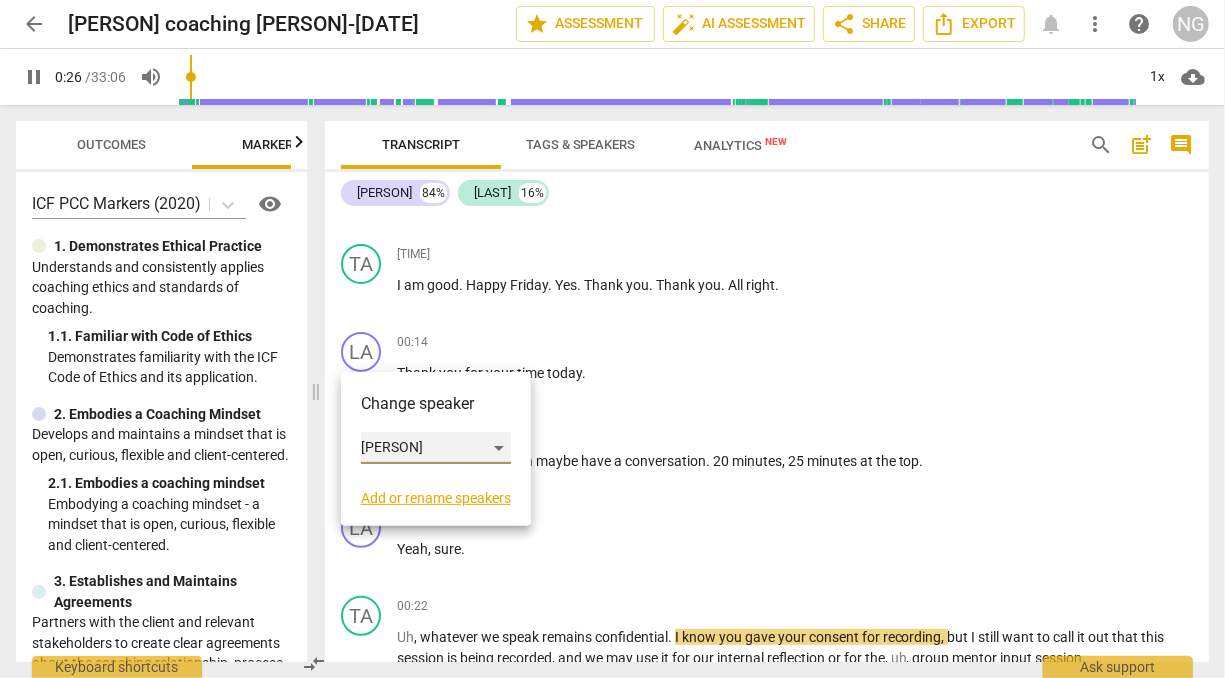 click on "[PERSON]" at bounding box center (436, 448) 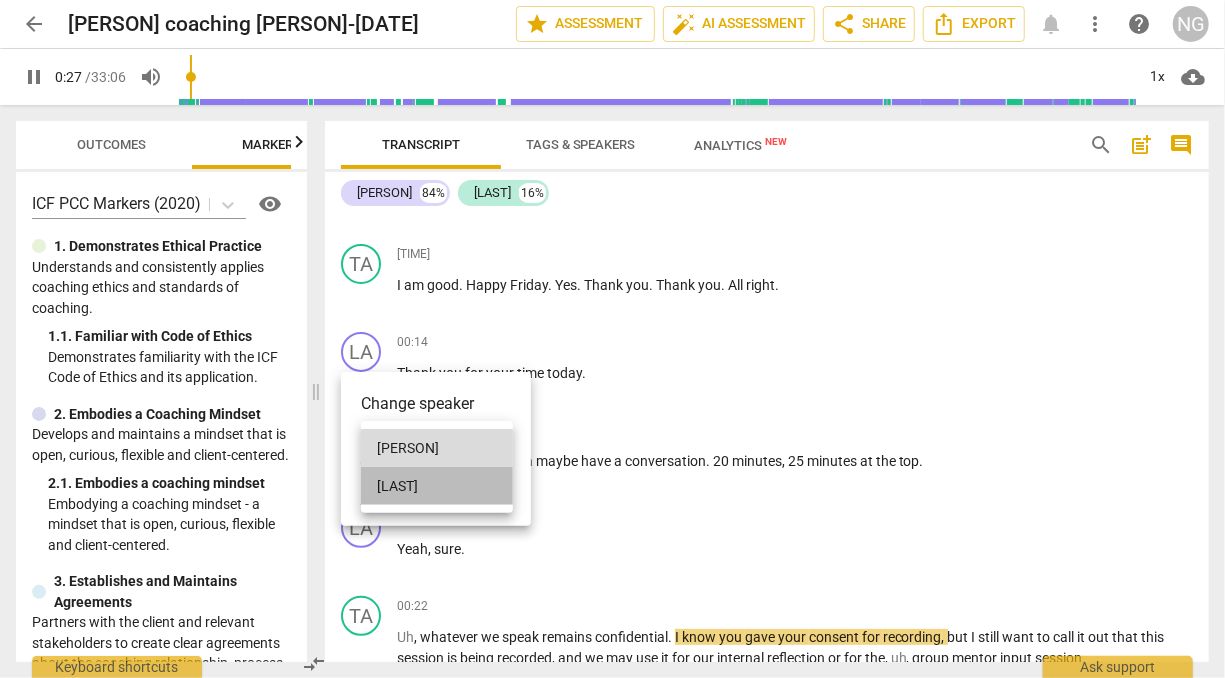 click on "[LAST]" at bounding box center [437, 486] 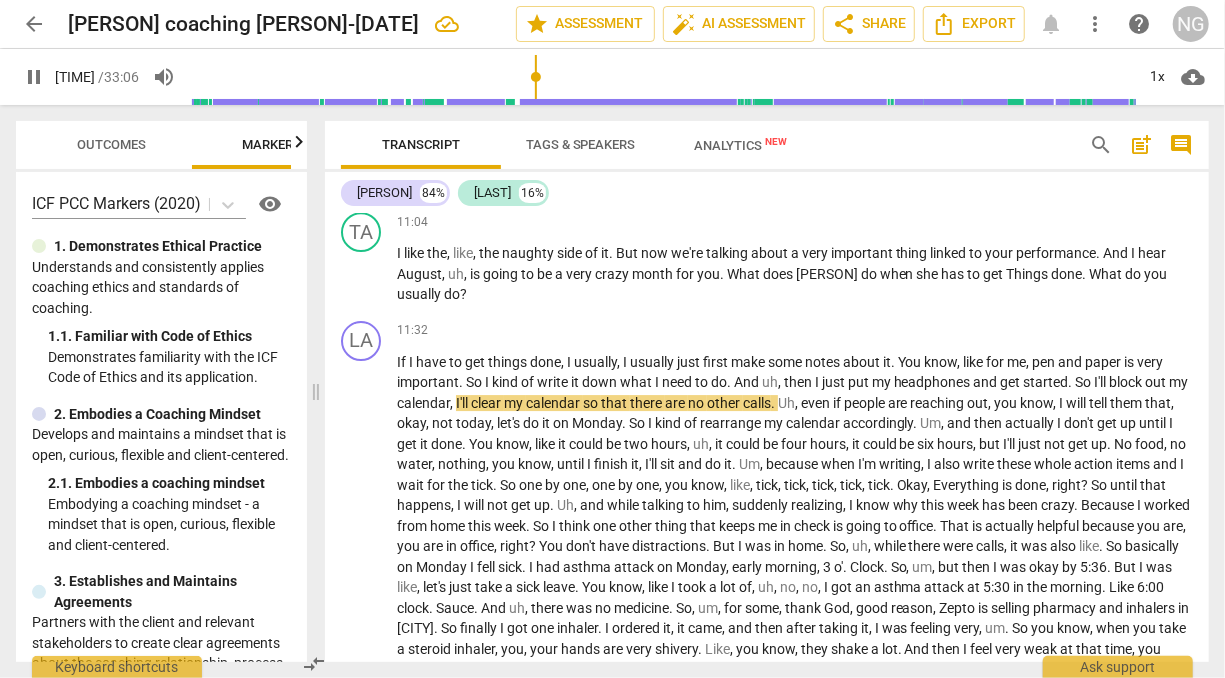 scroll, scrollTop: 3196, scrollLeft: 0, axis: vertical 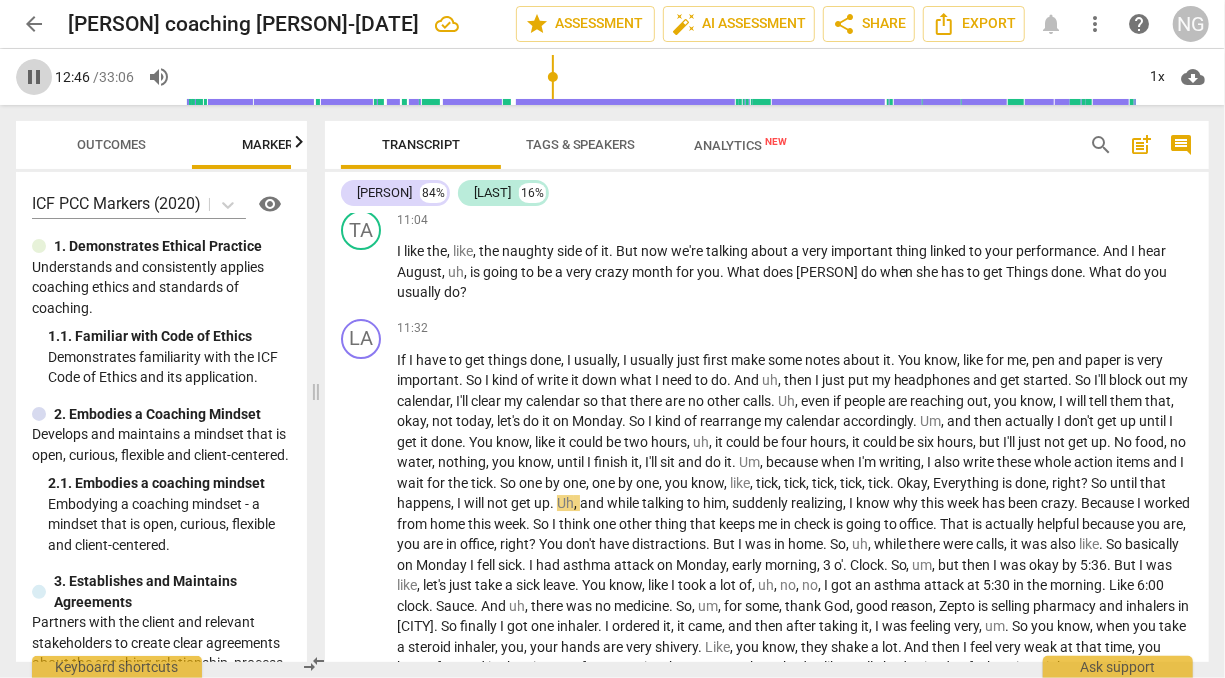 click on "pause" at bounding box center (34, 77) 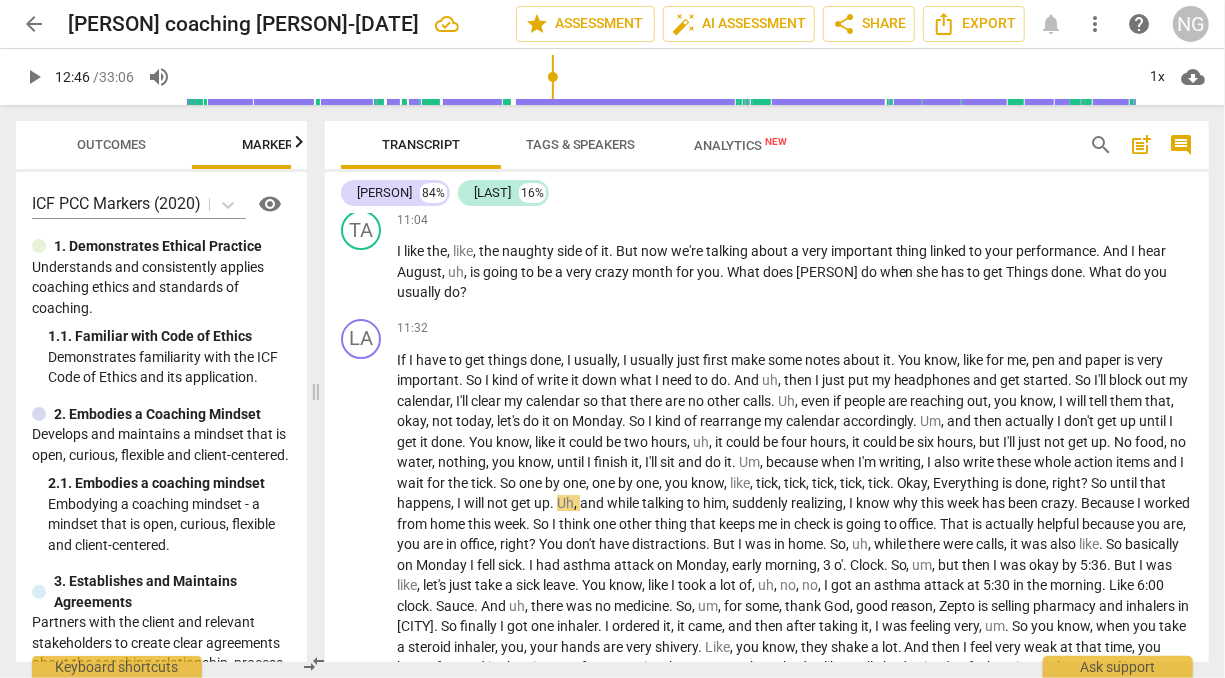 type on "767" 